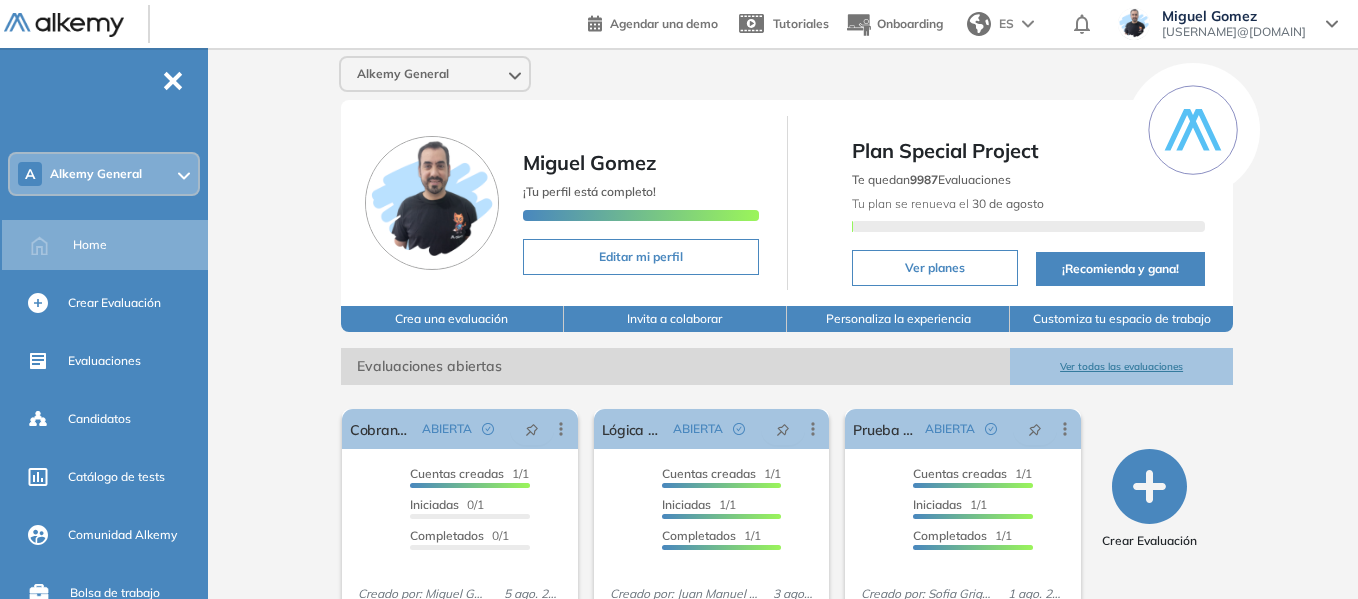 scroll, scrollTop: 0, scrollLeft: 0, axis: both 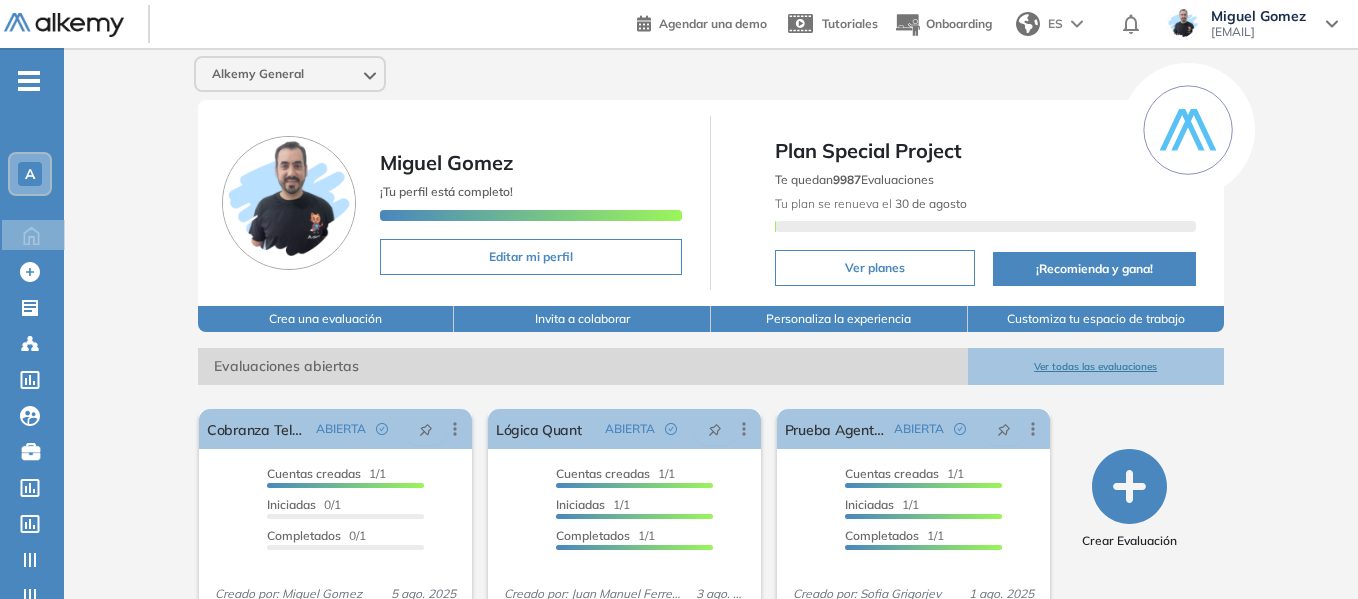 click on "A" at bounding box center (30, 174) 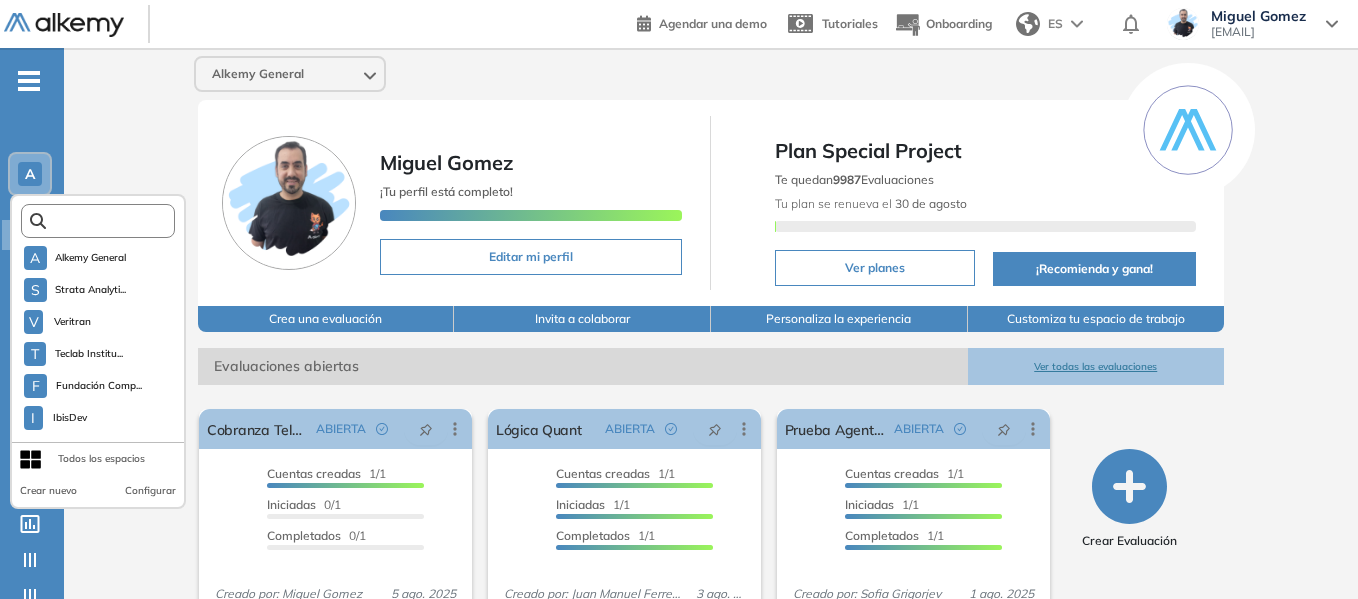 click at bounding box center [104, 221] 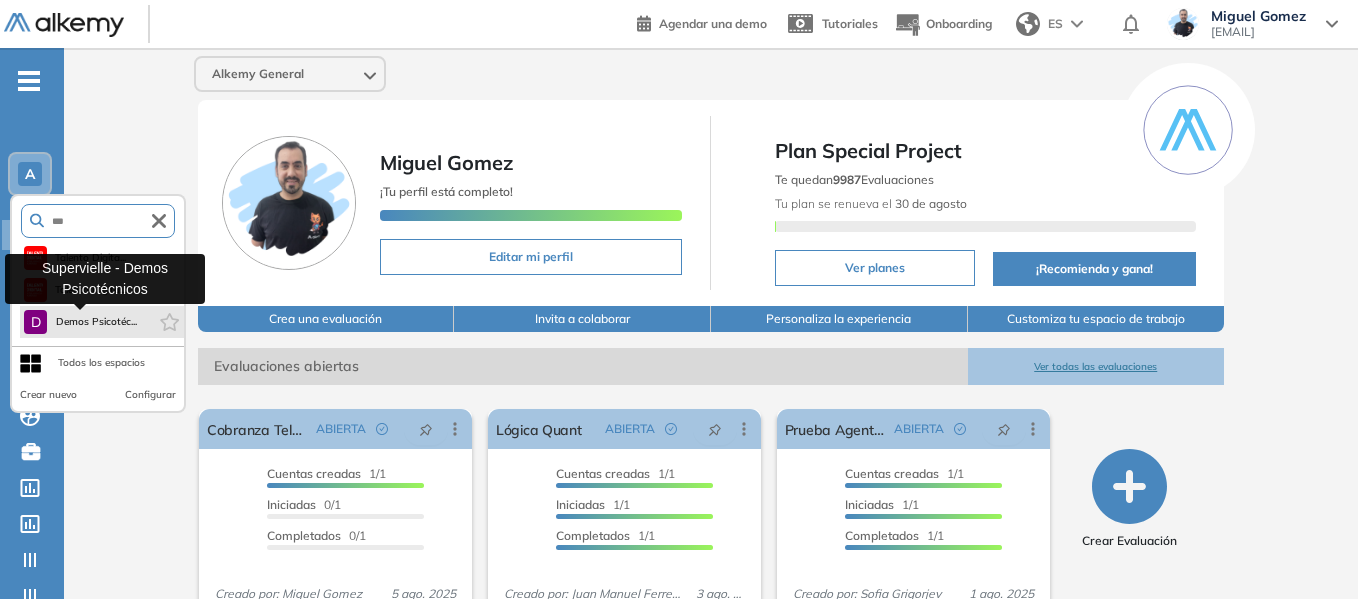 type on "***" 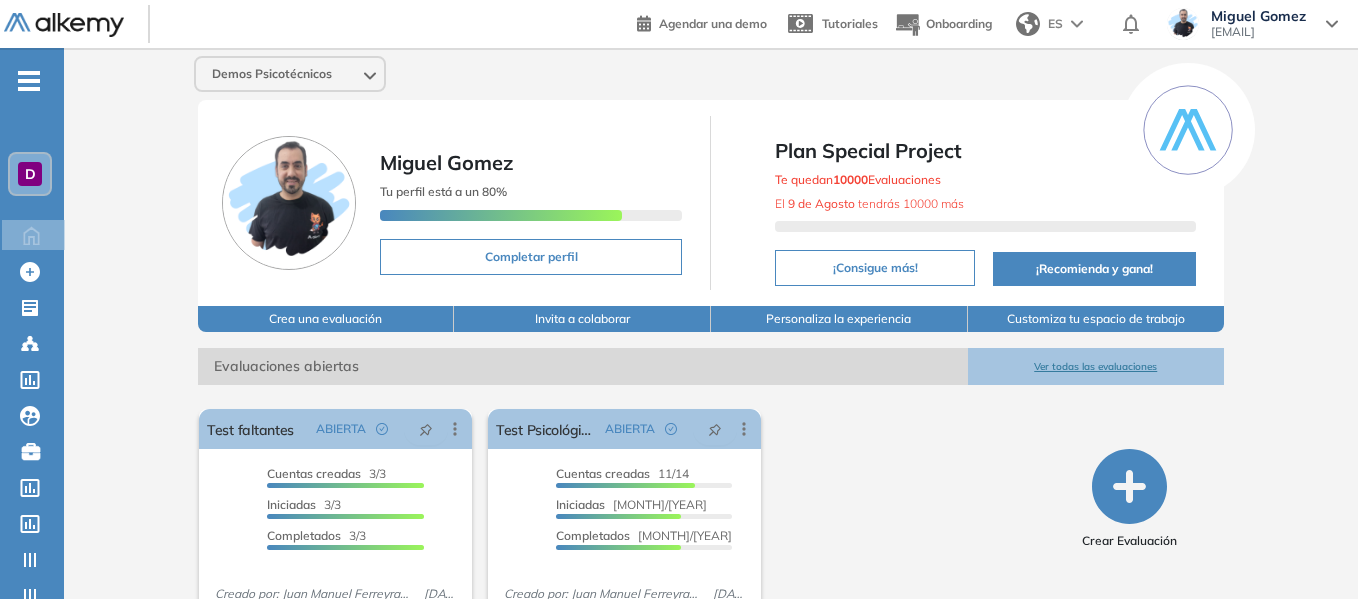 scroll, scrollTop: 76, scrollLeft: 0, axis: vertical 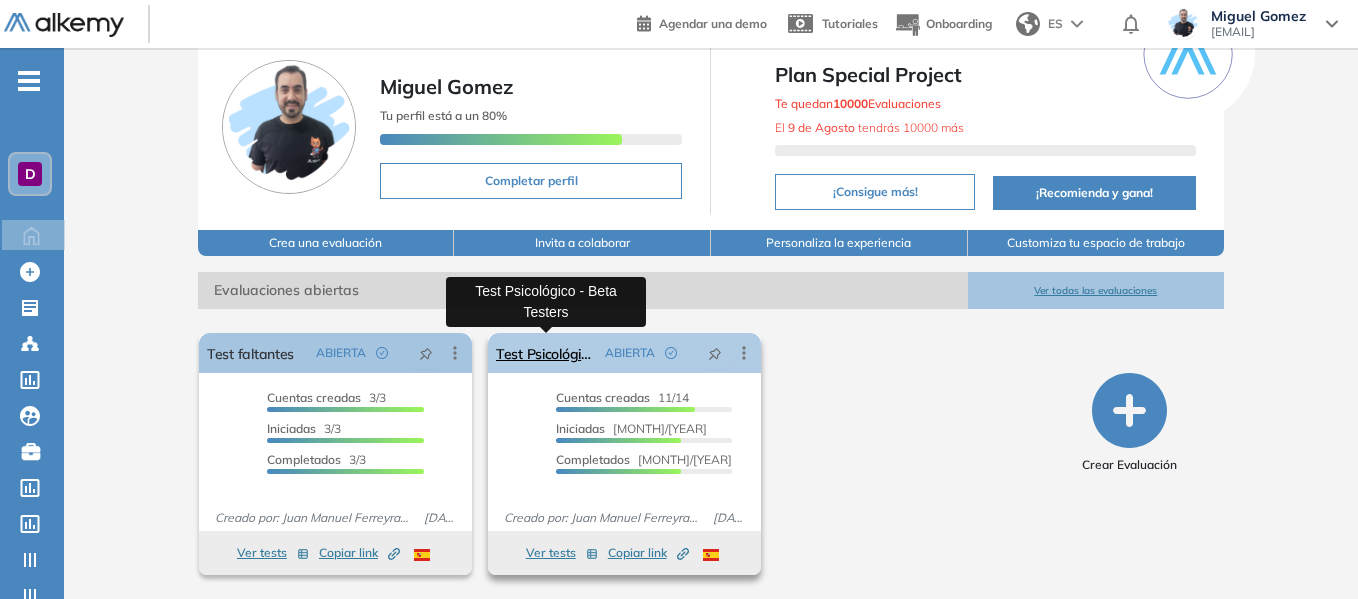 click on "Test Psicológico - Beta Testers" at bounding box center (546, 353) 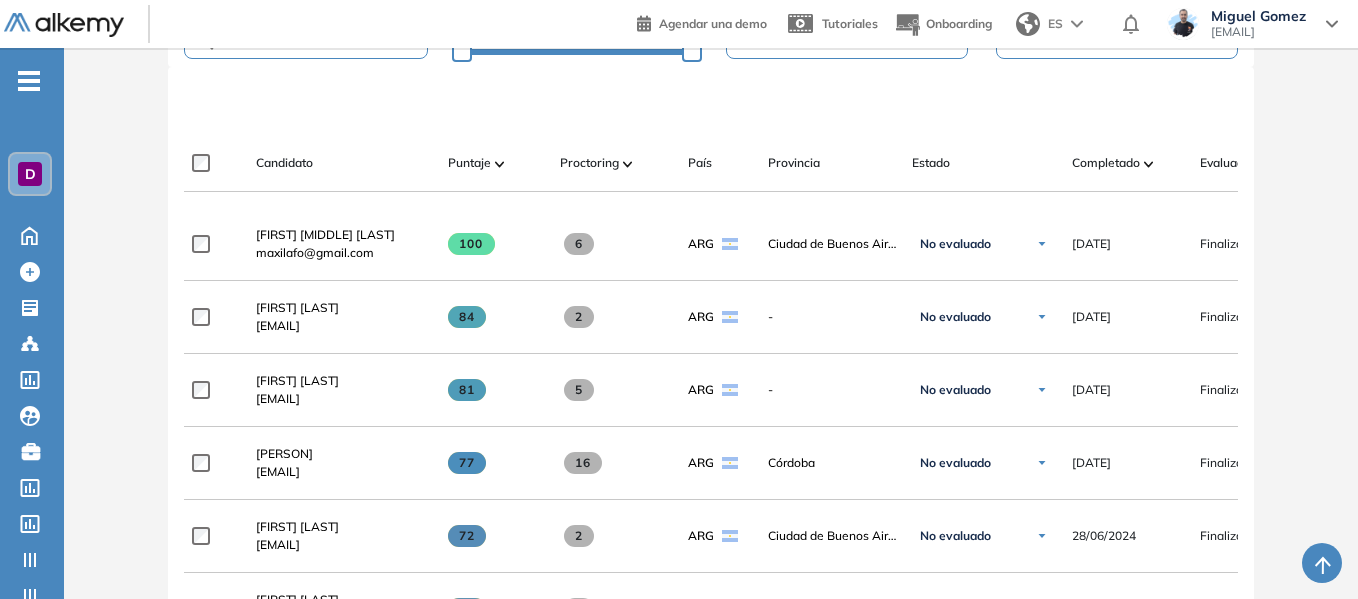 scroll, scrollTop: 500, scrollLeft: 0, axis: vertical 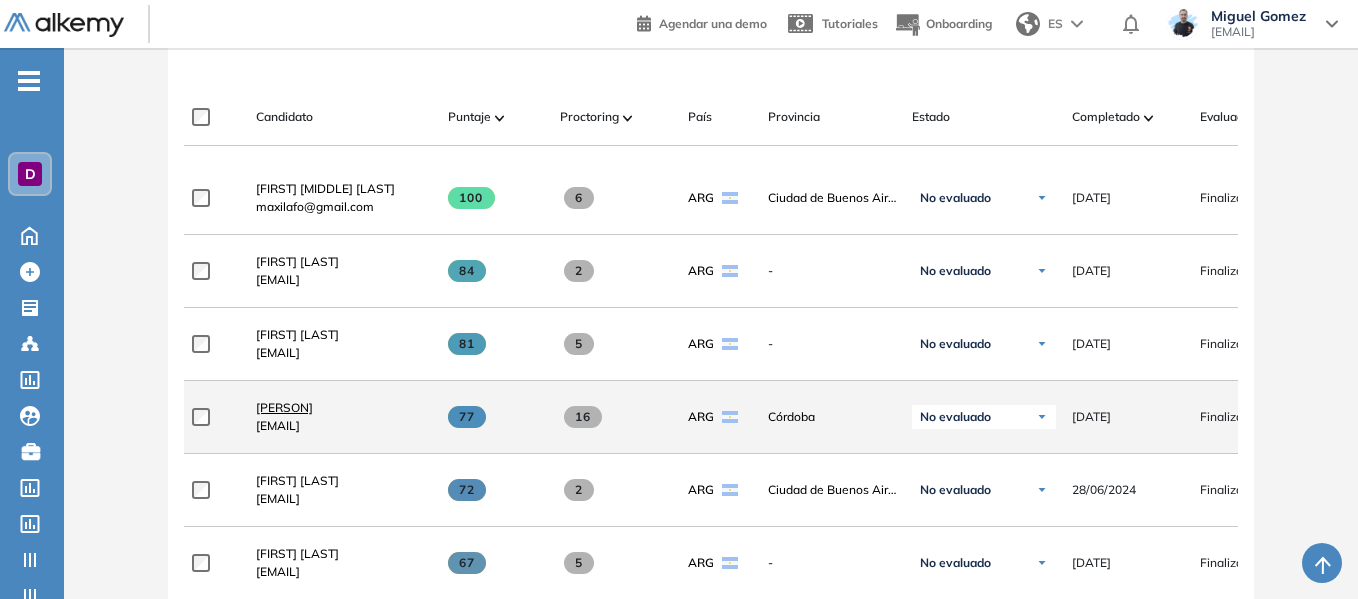 click on "Santino Monachesi" at bounding box center [284, 407] 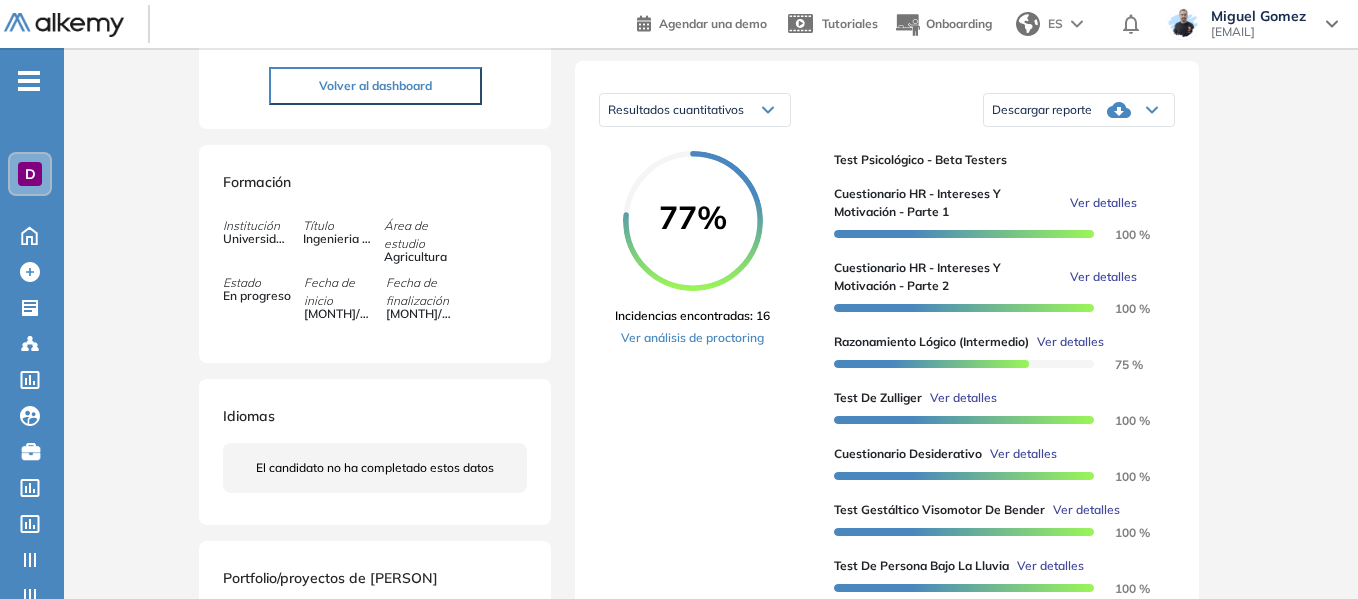 scroll, scrollTop: 300, scrollLeft: 0, axis: vertical 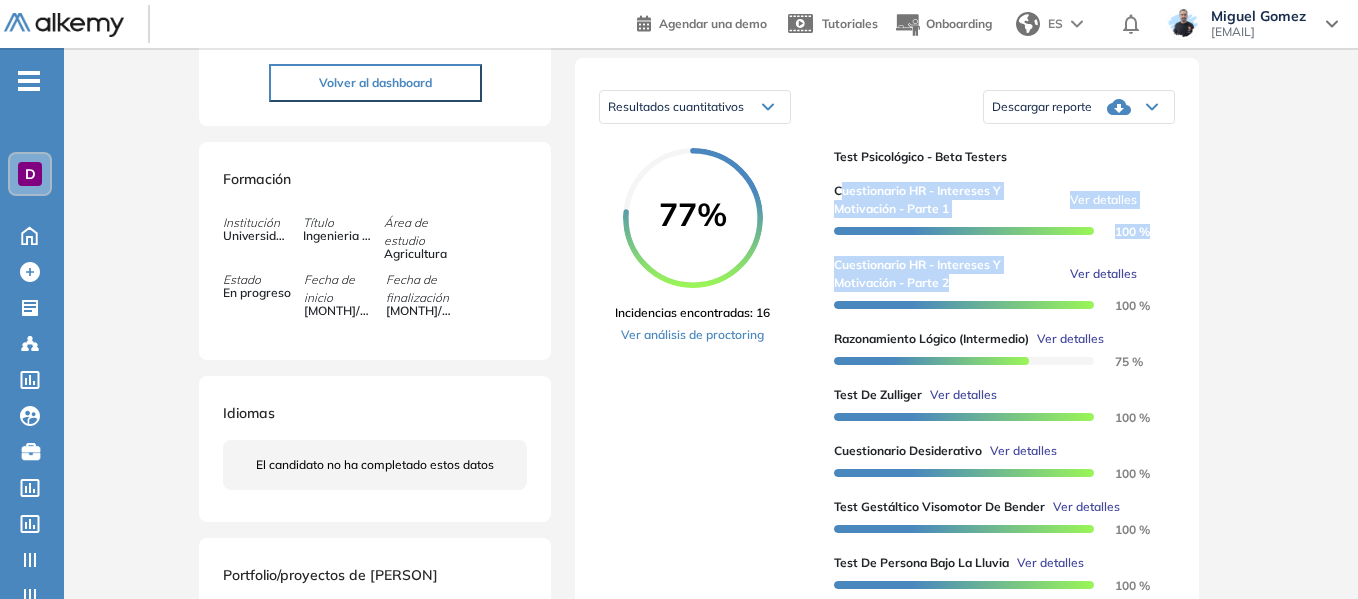 drag, startPoint x: 840, startPoint y: 205, endPoint x: 975, endPoint y: 300, distance: 165.07574 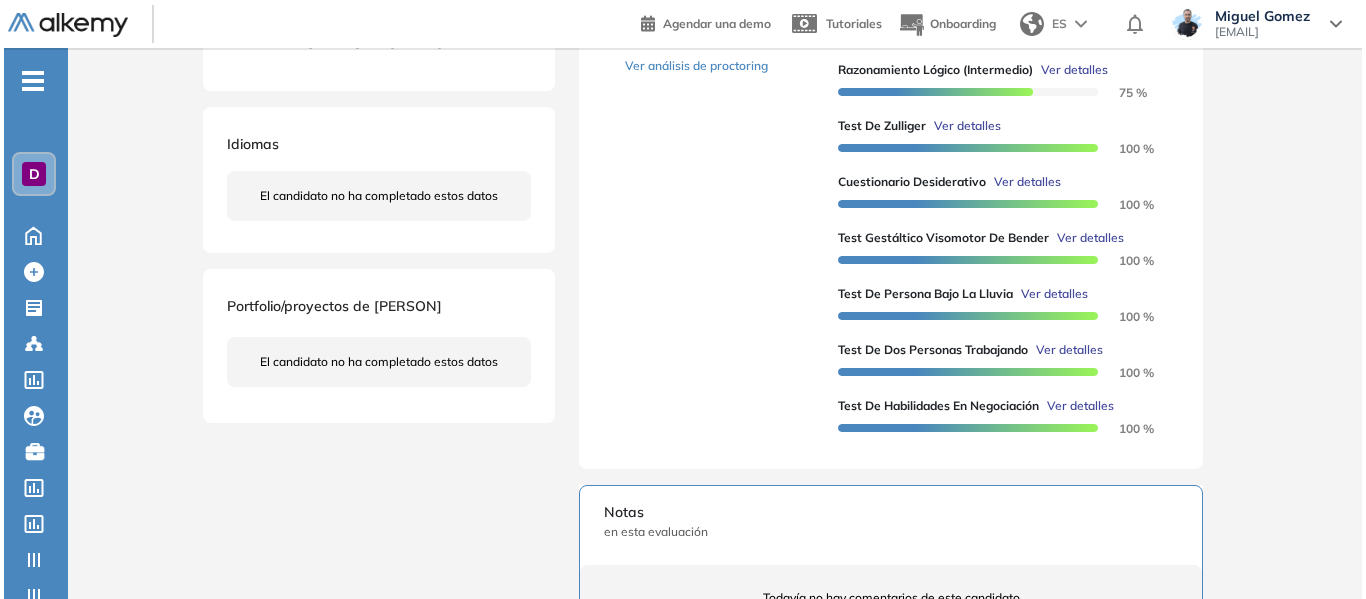 scroll, scrollTop: 600, scrollLeft: 0, axis: vertical 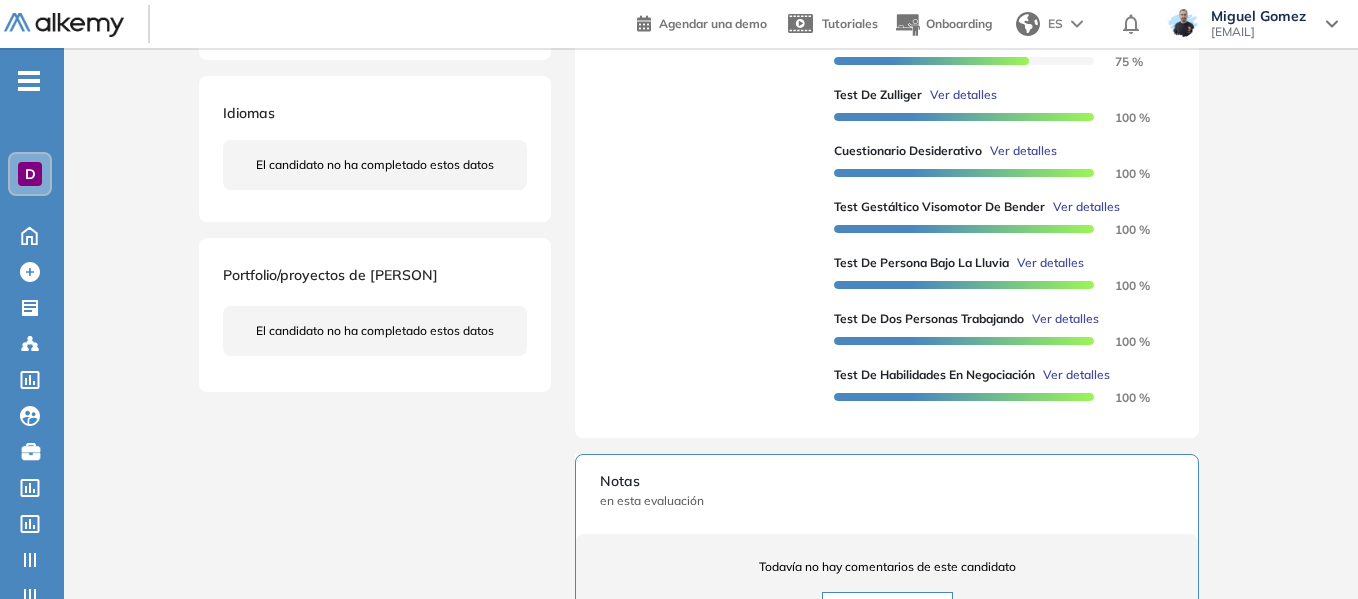 click on "Ver detalles" at bounding box center [963, 95] 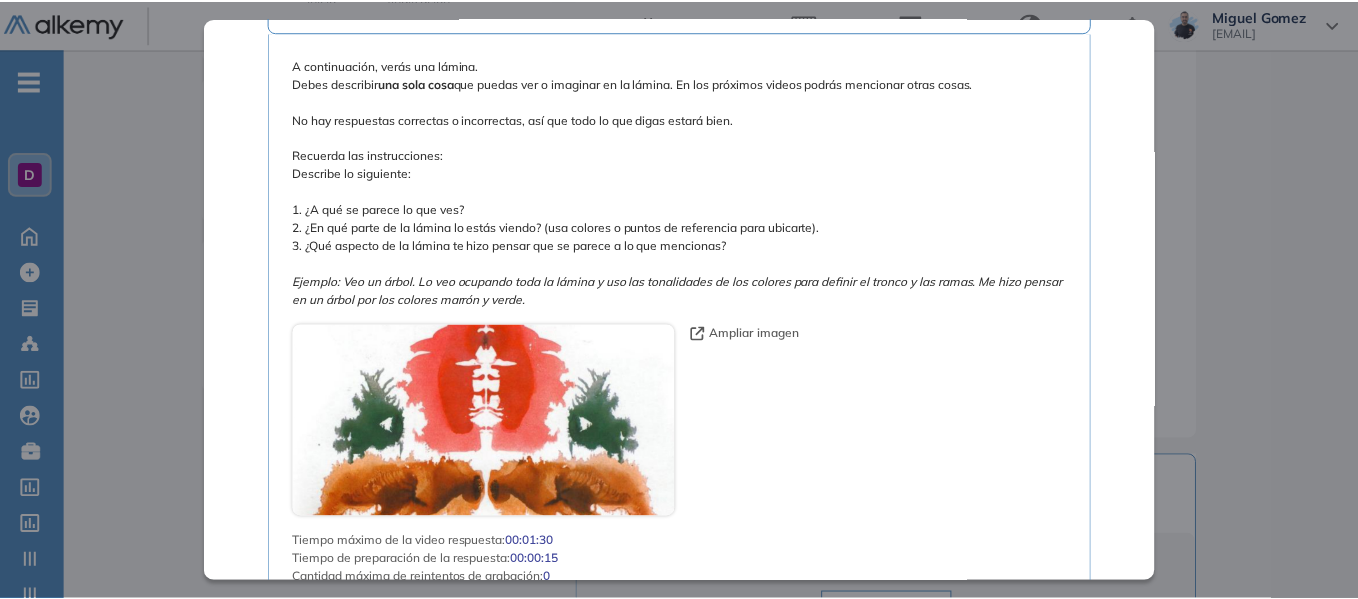 scroll, scrollTop: 2200, scrollLeft: 0, axis: vertical 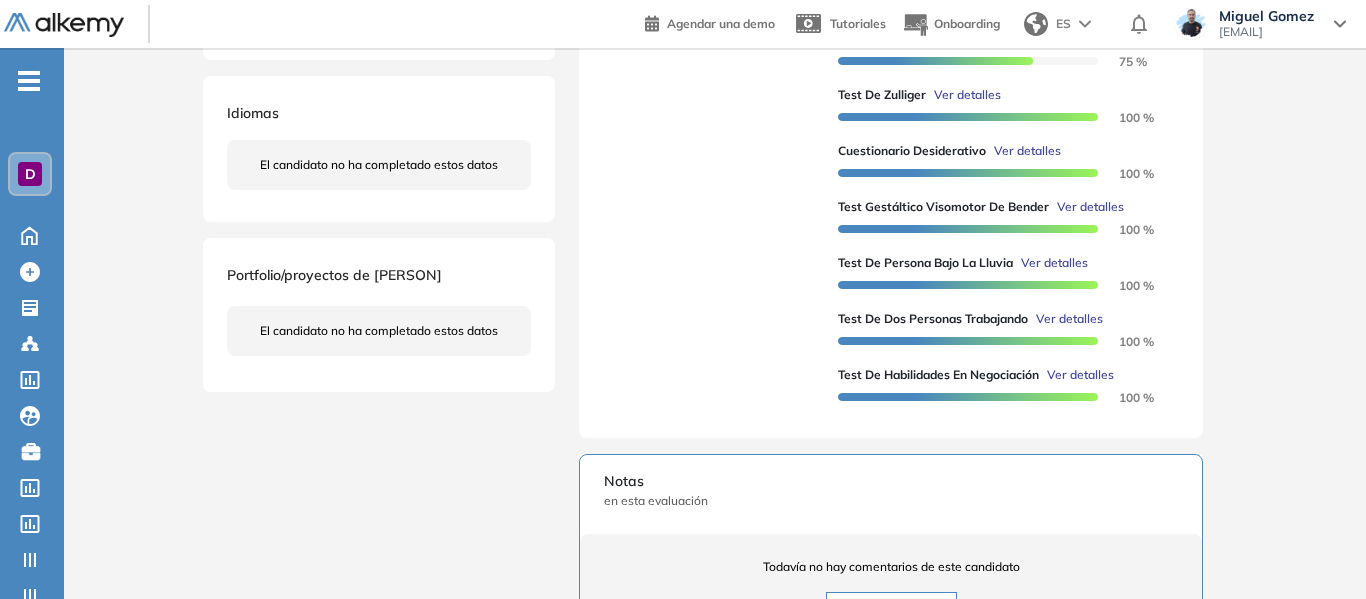 click on "Inicio Alkymetrics Evaluaciones Dashboard Candidato Test de Zulliger Recursos Humanos y Capacitación Intermedio Idiomas Objetivos Proyectivo Personalidad Procesos Mentales Adaptabilidad Conflictos Resumen del Test: El Test de Zulliger o mejor conocido como el test de Z es una prueba proyectiva compuesta por tres láminas con manchas de tinta. Su propósito principal es identificar y describir rasgos de personalidad de un individuo examinado.
Esta prueba ayuda a valorar los procesos mentales de las personas, permitiendo descifrar aspectos como sus temores, adaptabilidad social, universo emocional interno, aptitudes y la capacidad de control. Esta capacidad ofrece conceptos detallados sobre la psicología del individuo.
Actualmente, este test es de gran relevancia y reconocimiento y es ampliamente utilizado en procesos de selección de personal. Detalle Estadísticas Puntuación 0 10 20 30 40 50 60 70 80 90 100 Promedio Candidato Comparar por empresa Sin segmentación Sin segmentación Comparar por rol   ." at bounding box center [715, 207] 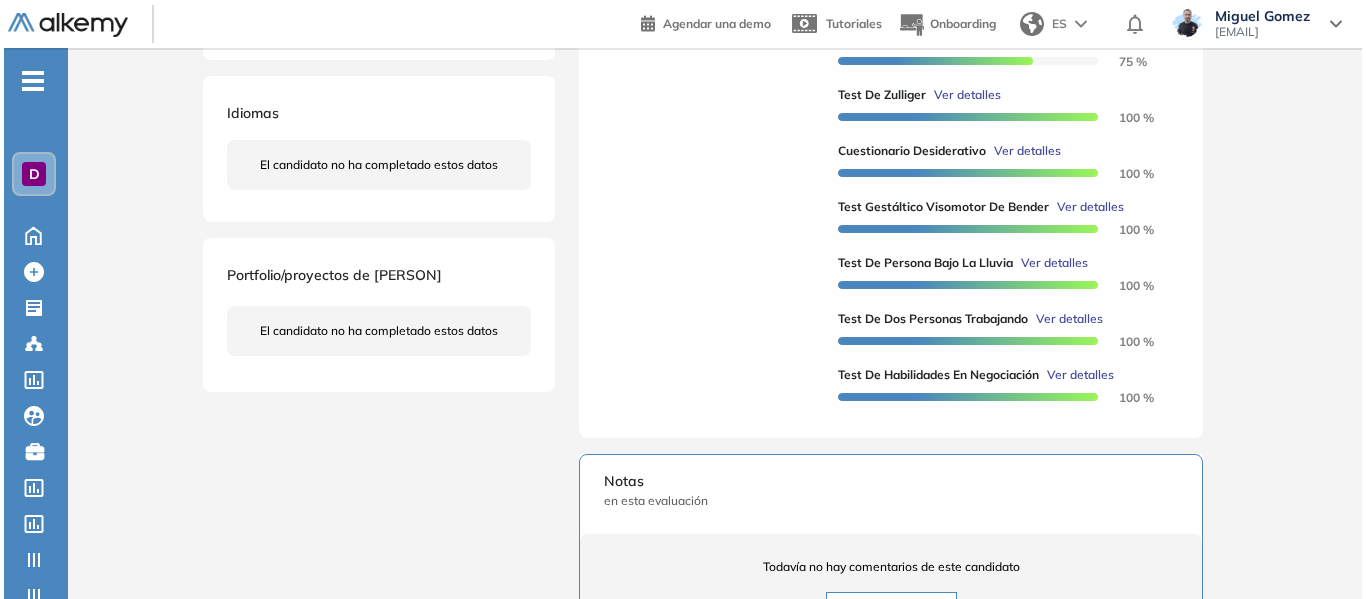 scroll, scrollTop: 1319, scrollLeft: 0, axis: vertical 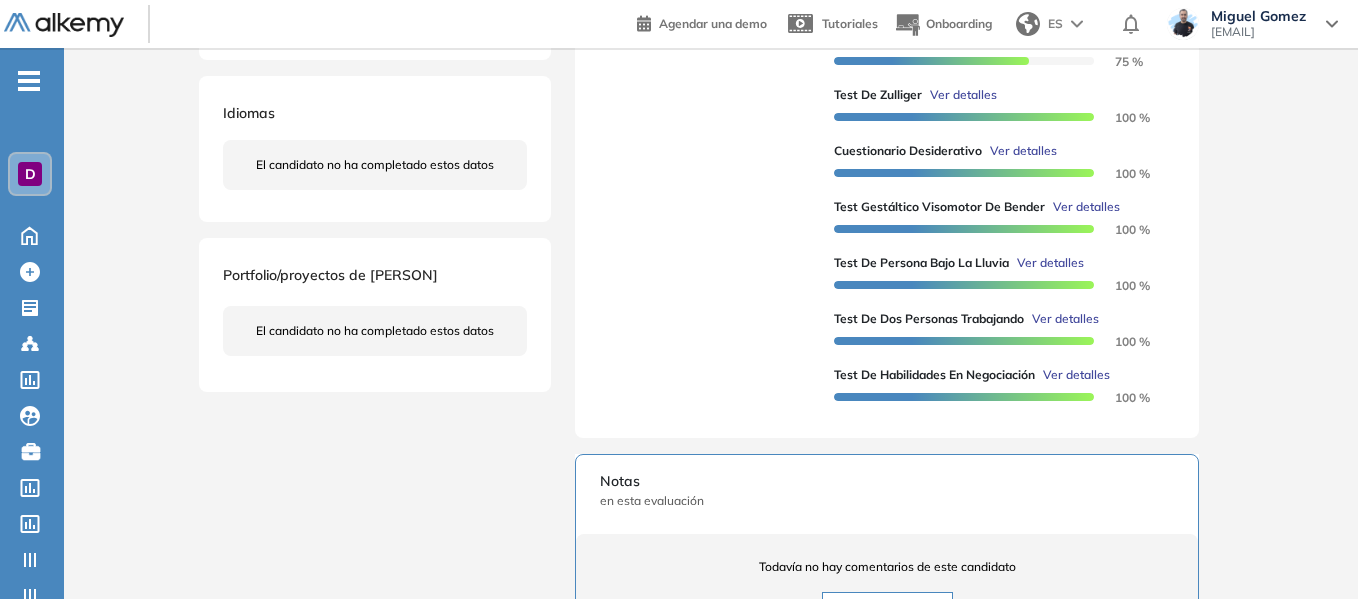 click on "Ver detalles" at bounding box center (1050, 263) 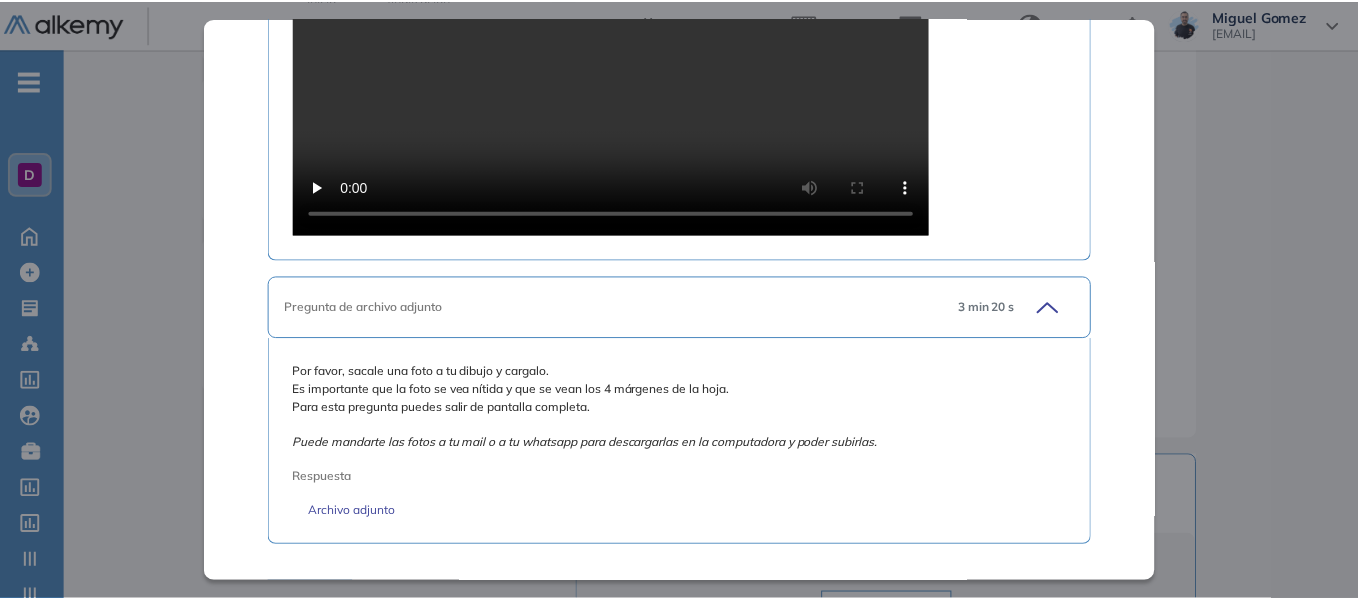 scroll, scrollTop: 1618, scrollLeft: 0, axis: vertical 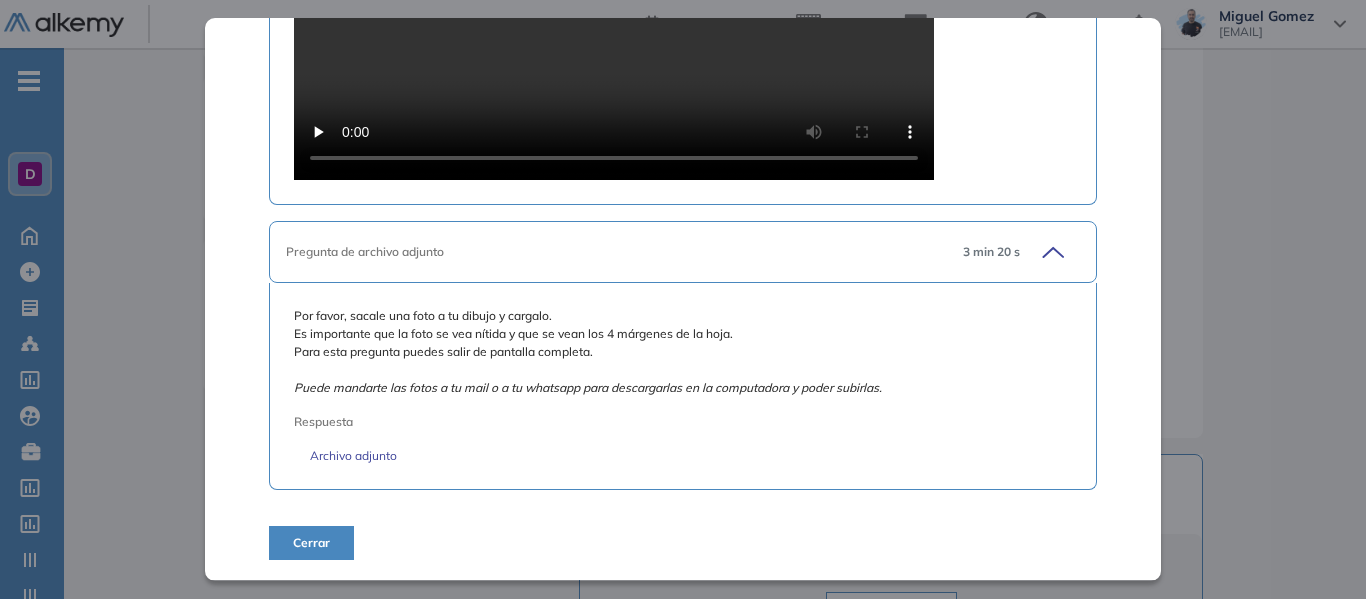 click on "Inicio Alkymetrics Evaluaciones Dashboard Candidato Test de Persona Bajo la Lluvia Recursos Humanos y Capacitación Intermedio Idiomas Objetivos Psicoanálisis Proyectivo Personalidad Emocionalidad Resumen del Test: Detalle Estadísticas Puntuación 0 10 20 30 40 50 60 70 80 90 100 Promedio Candidato Comparar por empresa Sin segmentación Sin segmentación Comparar por rol Sin segmentación Perfiles sin rol definido Sin segmentación El gráfico presenta la distribución de puntajes según los datos    de todos los perfiles .  Santino   Monachesi  obtuvo un puntaje de  100% , posicionándose en el percentil  90  dentro de la evaluación de  Test de Persona Bajo la Lluvia . Esto indica que su desempeño supera al  90%  de los candidatos que realizaron esta prueba. Duración :  00:16:00 Cantidad de preguntas:   3 Correcta Parcialmente correcta Incorrecta Neutra Saltada 35 s Consignar Generales Tienes  5 minutos  para leer las consignas y conseguir los materiales requeridos. Te pedimos que consigas una  1 pts" at bounding box center (715, 207) 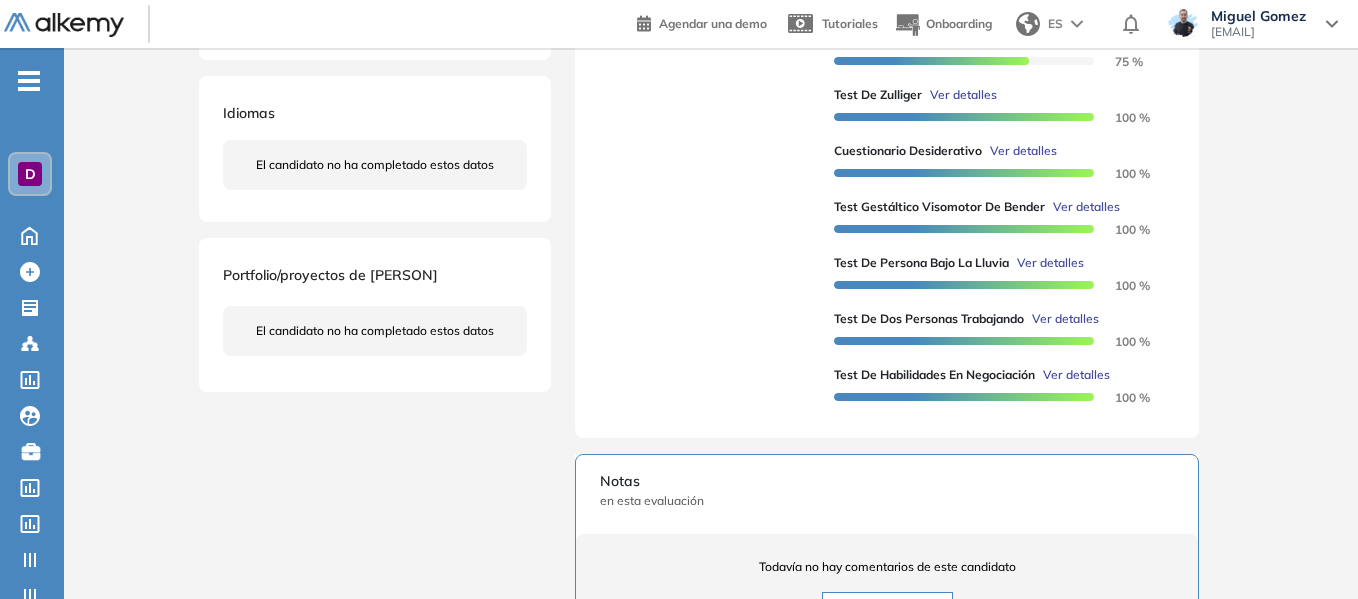 scroll, scrollTop: 737, scrollLeft: 0, axis: vertical 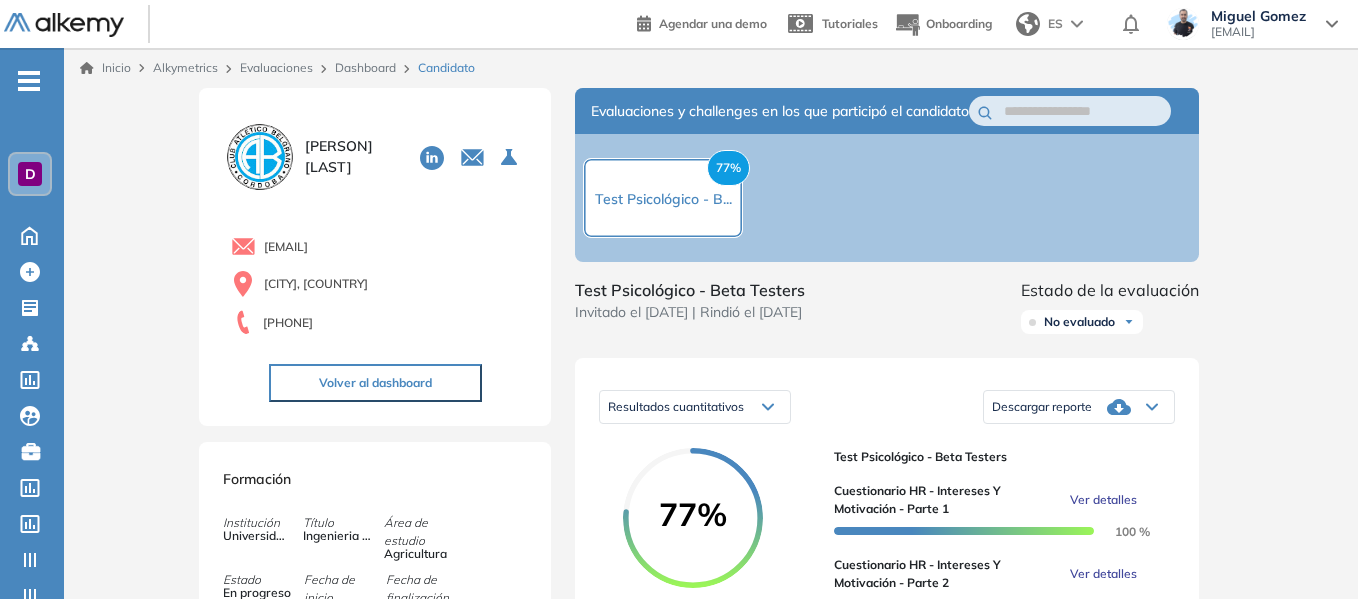 click on "D" at bounding box center [30, 174] 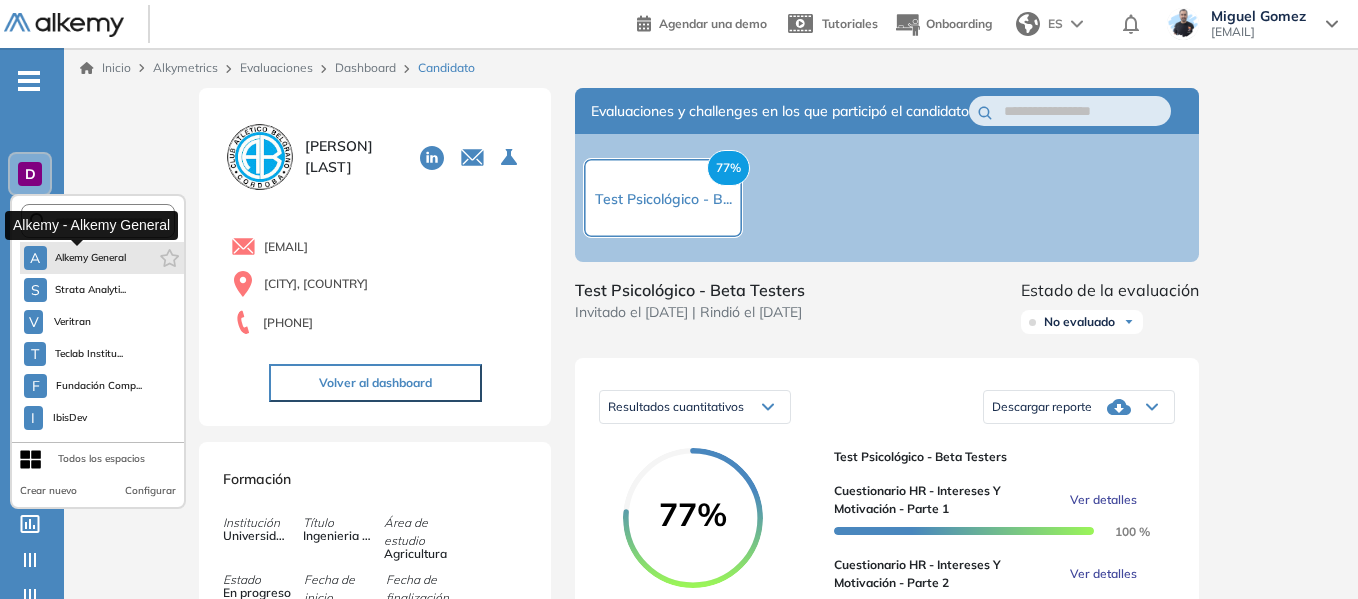 click on "Alkemy General" at bounding box center (91, 258) 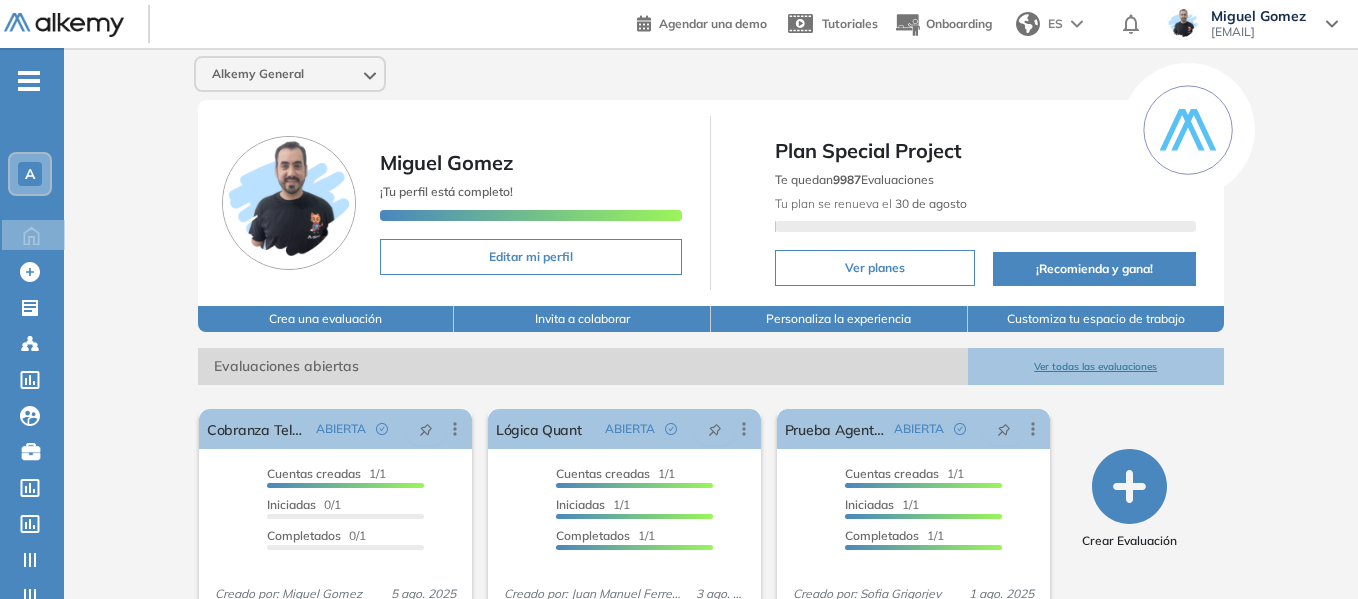 click on "-" at bounding box center [29, 79] 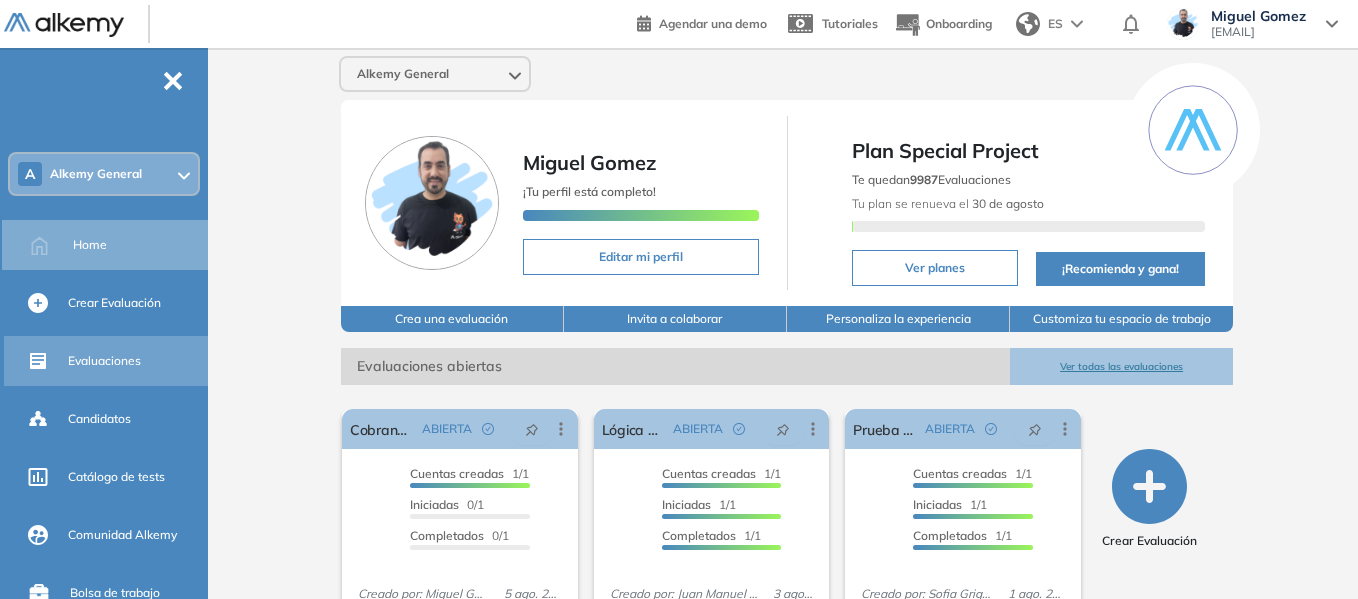 click on "Evaluaciones" at bounding box center (104, 361) 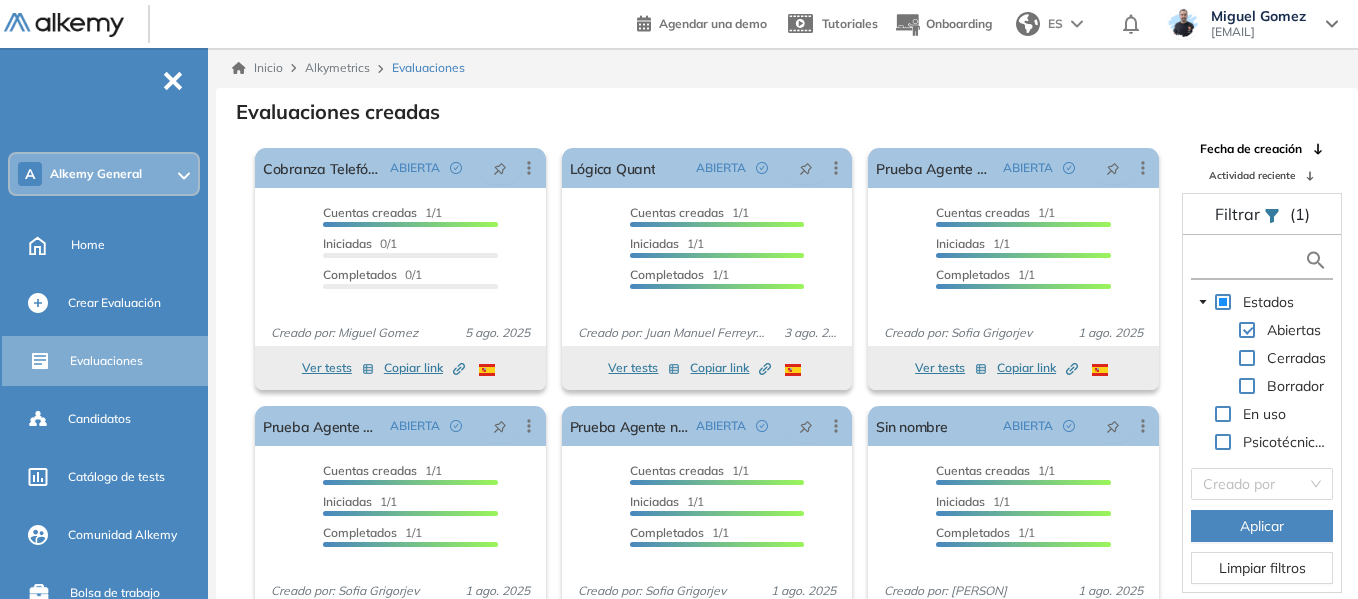 click at bounding box center (1250, 260) 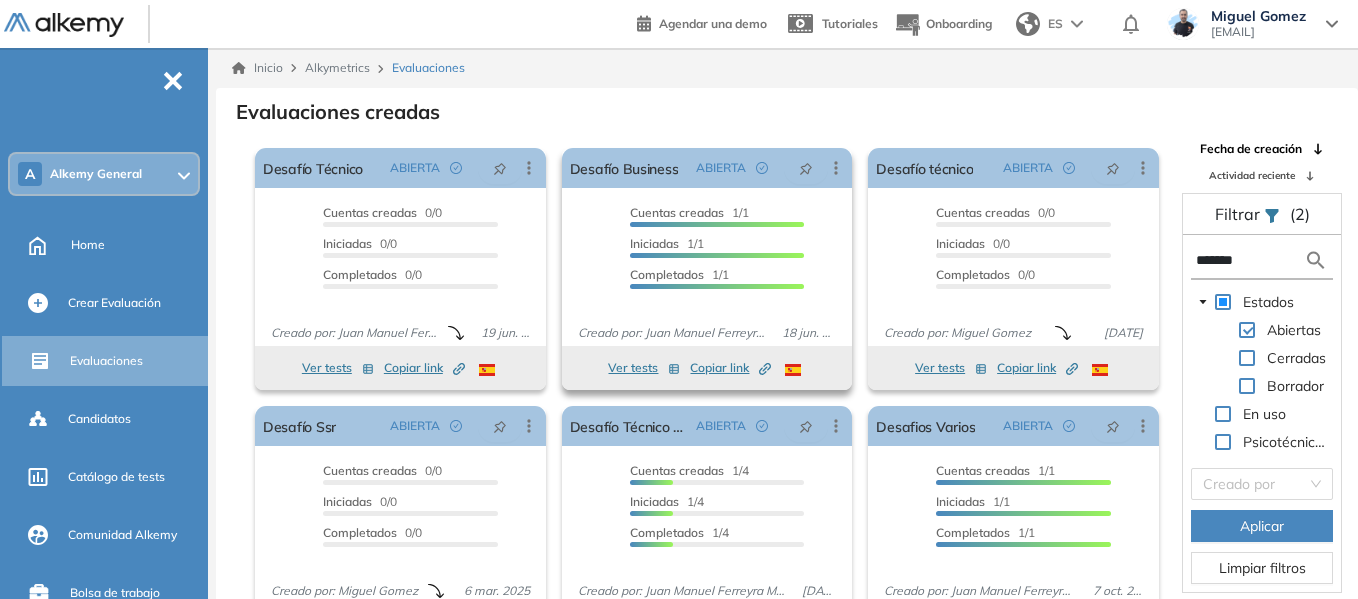 scroll, scrollTop: 37, scrollLeft: 0, axis: vertical 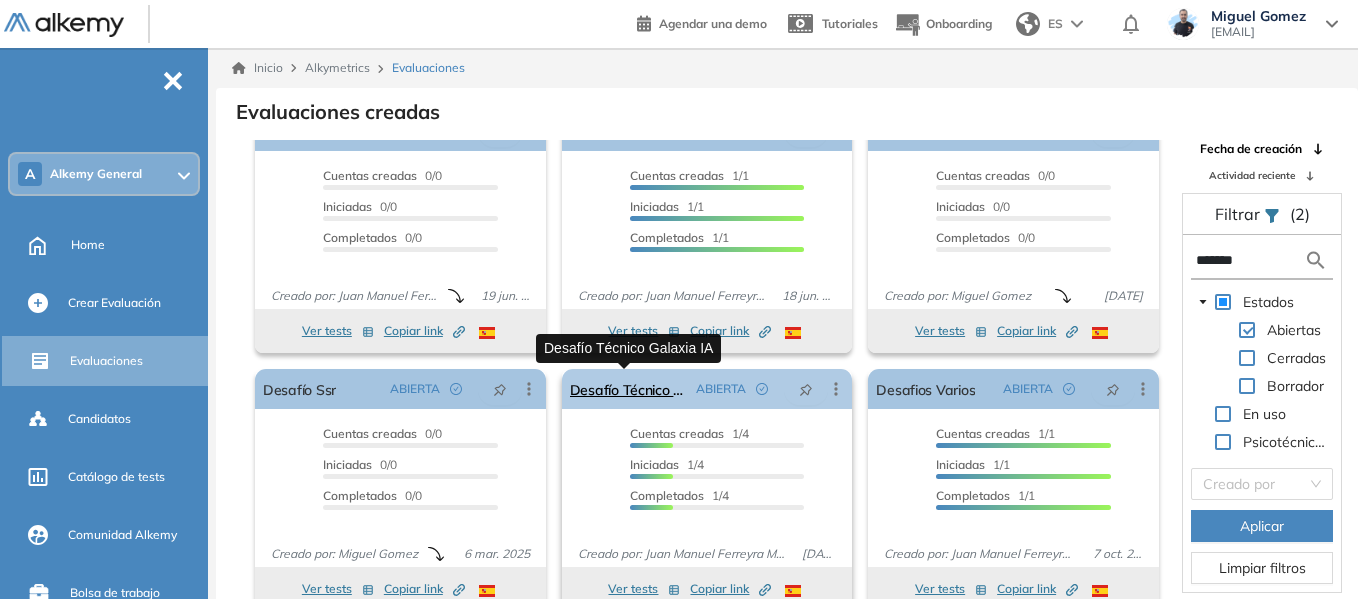type on "*******" 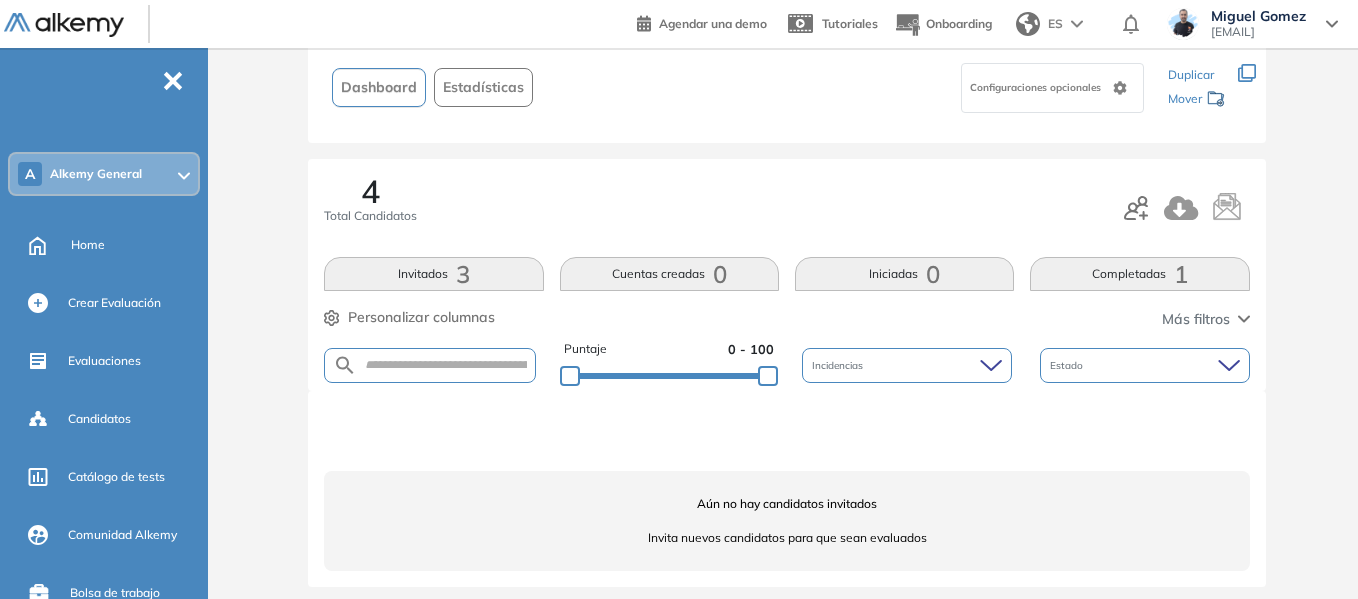 scroll, scrollTop: 142, scrollLeft: 0, axis: vertical 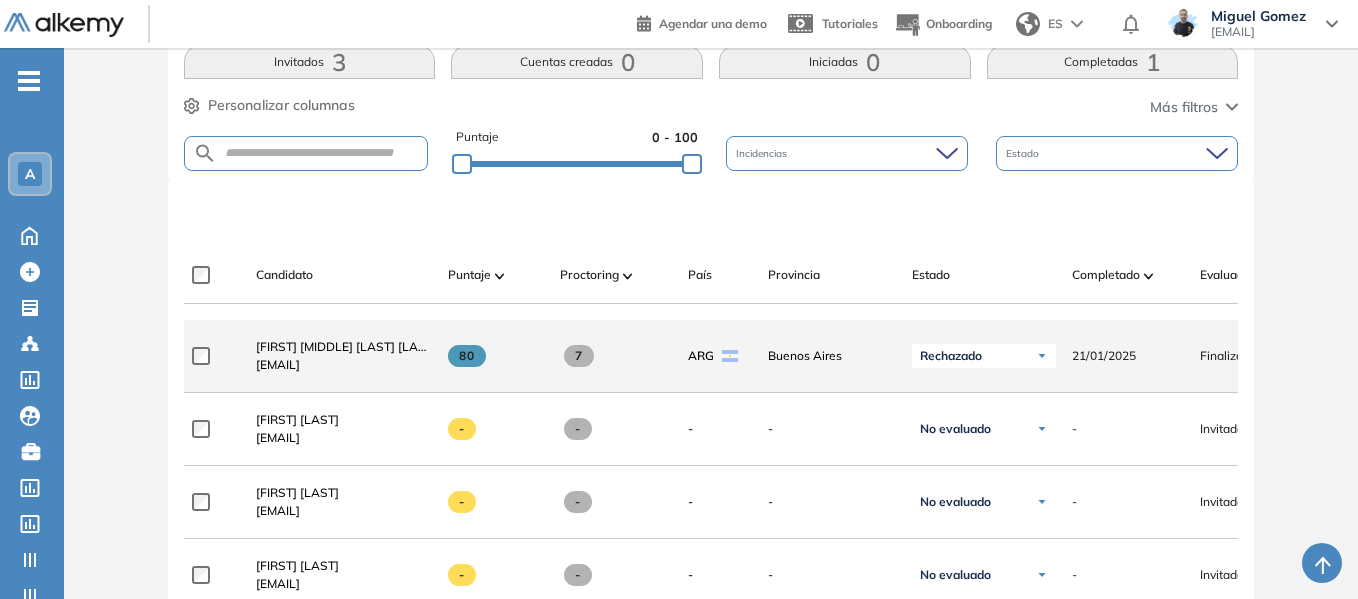 click on "juanmanuel+partner@alkemy.org" at bounding box center [344, 365] 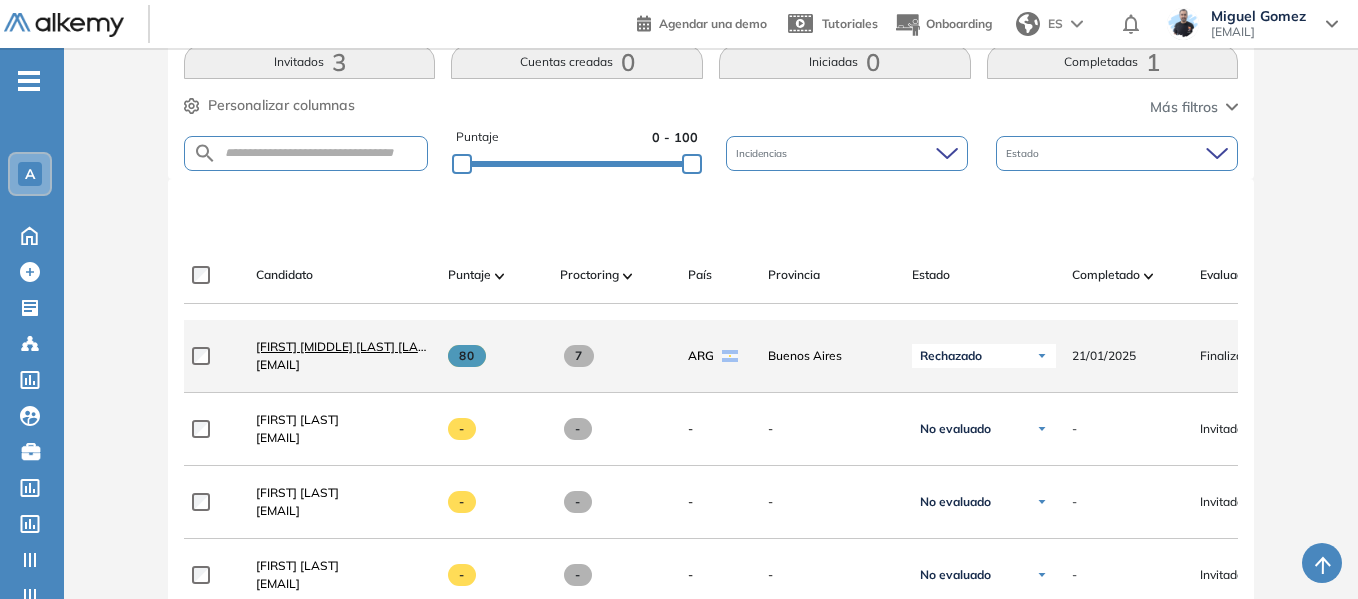 click on "Juan Manuel Ferreyra Maspero" at bounding box center (346, 346) 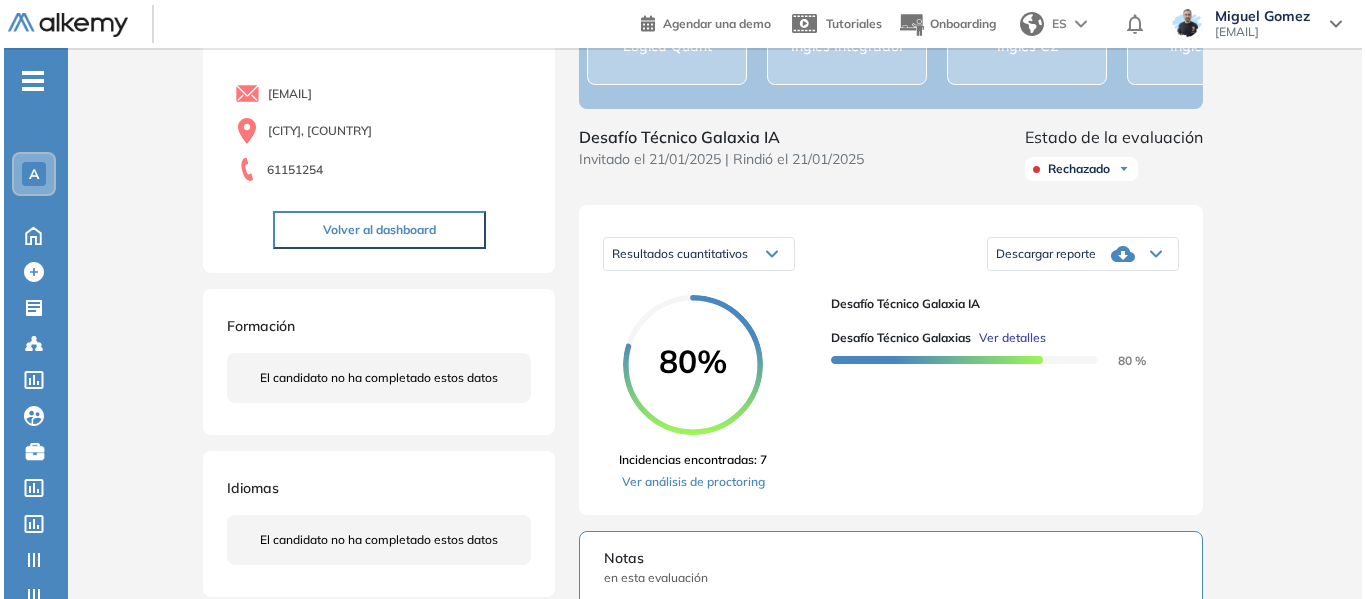 scroll, scrollTop: 300, scrollLeft: 0, axis: vertical 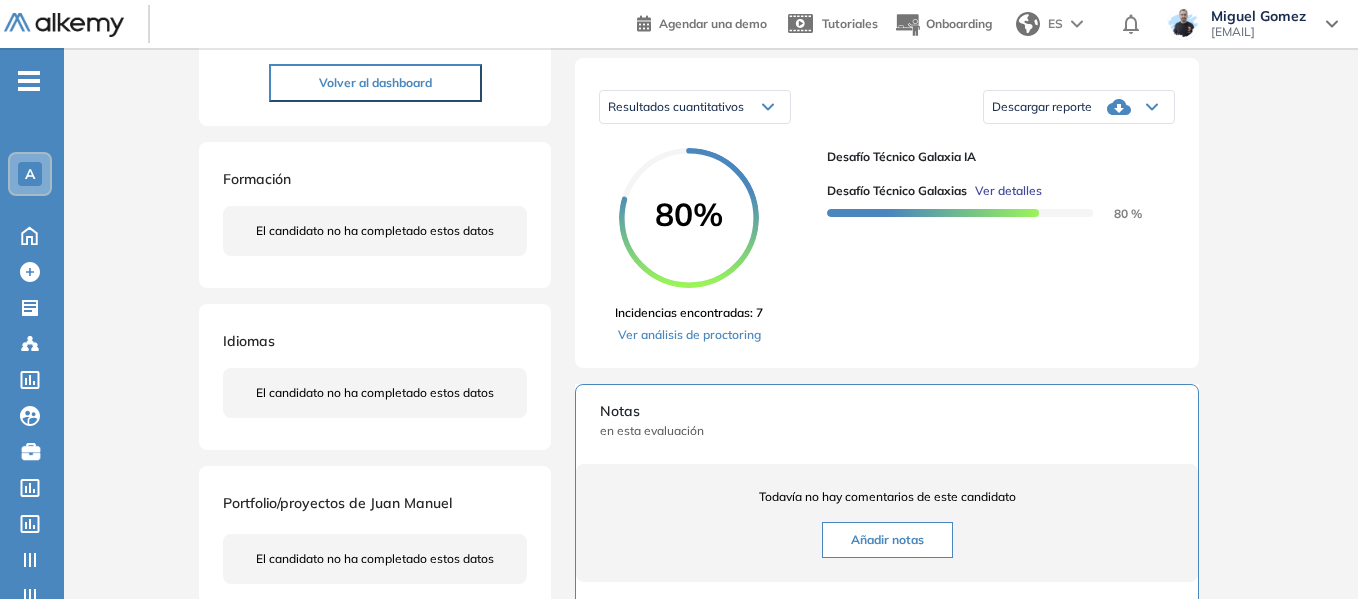 click on "Ver detalles" at bounding box center [1008, 191] 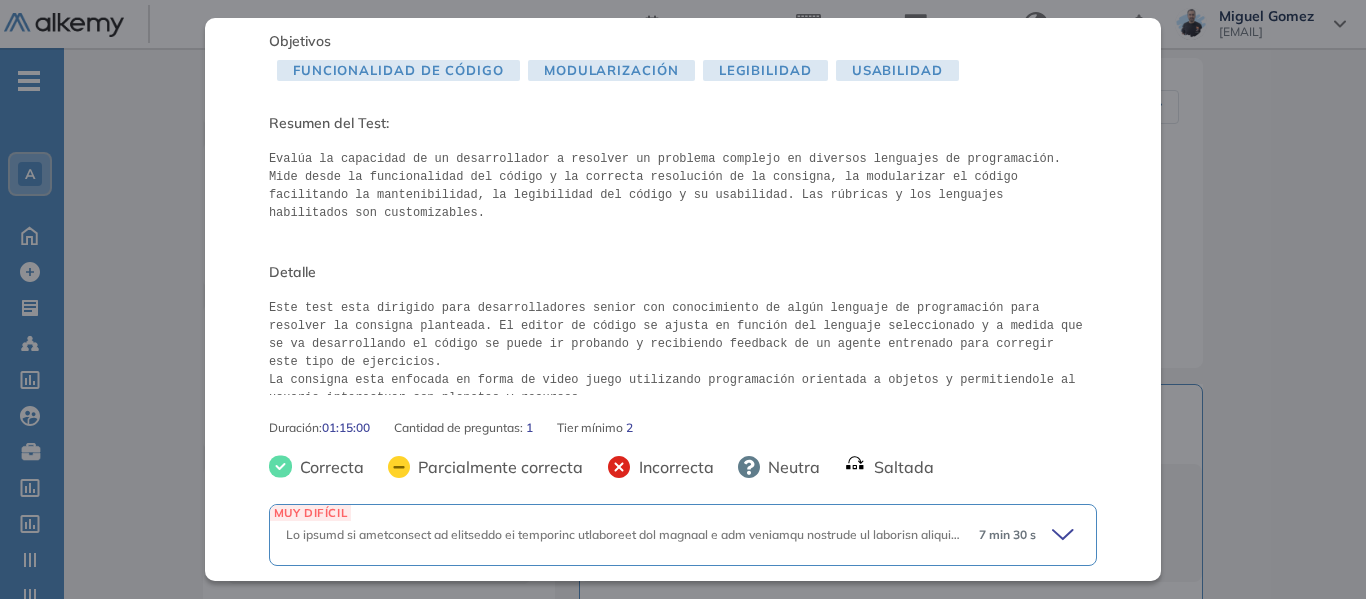 scroll, scrollTop: 166, scrollLeft: 0, axis: vertical 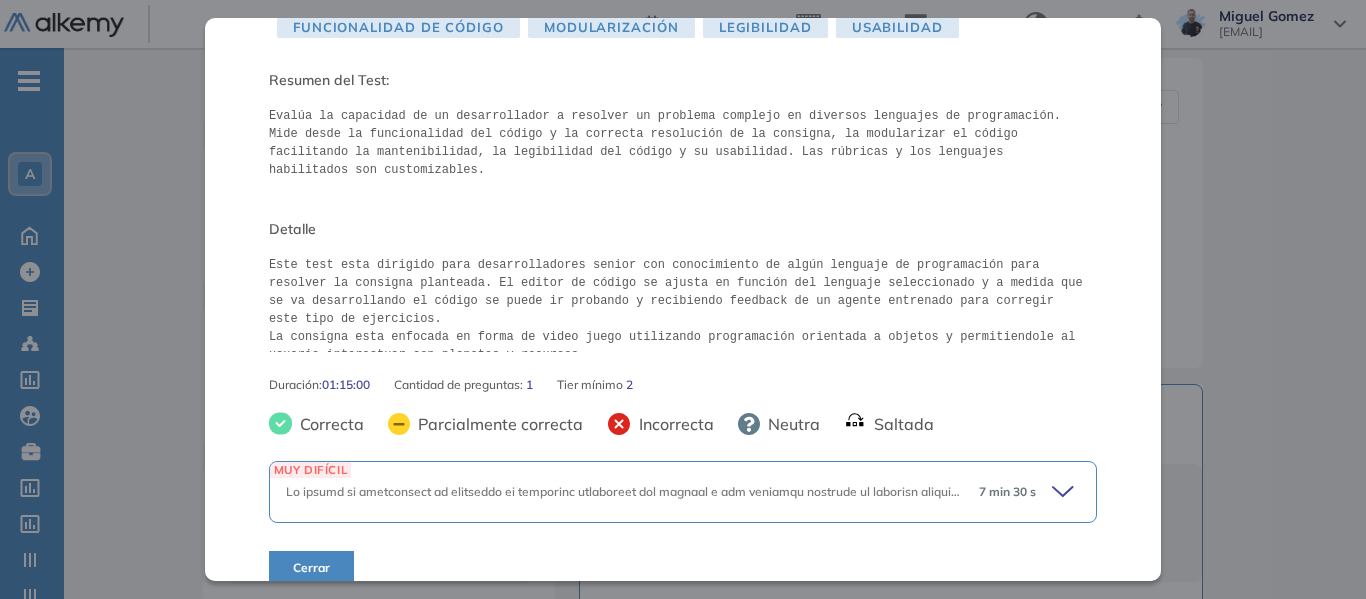 click 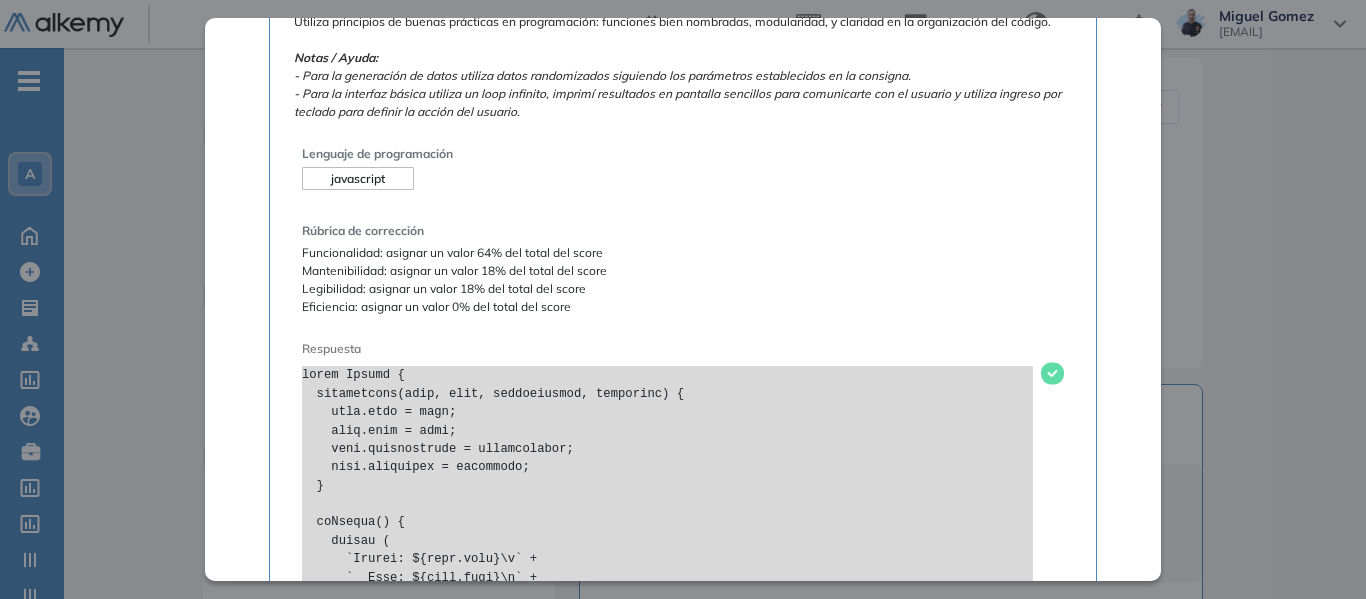 scroll, scrollTop: 1266, scrollLeft: 0, axis: vertical 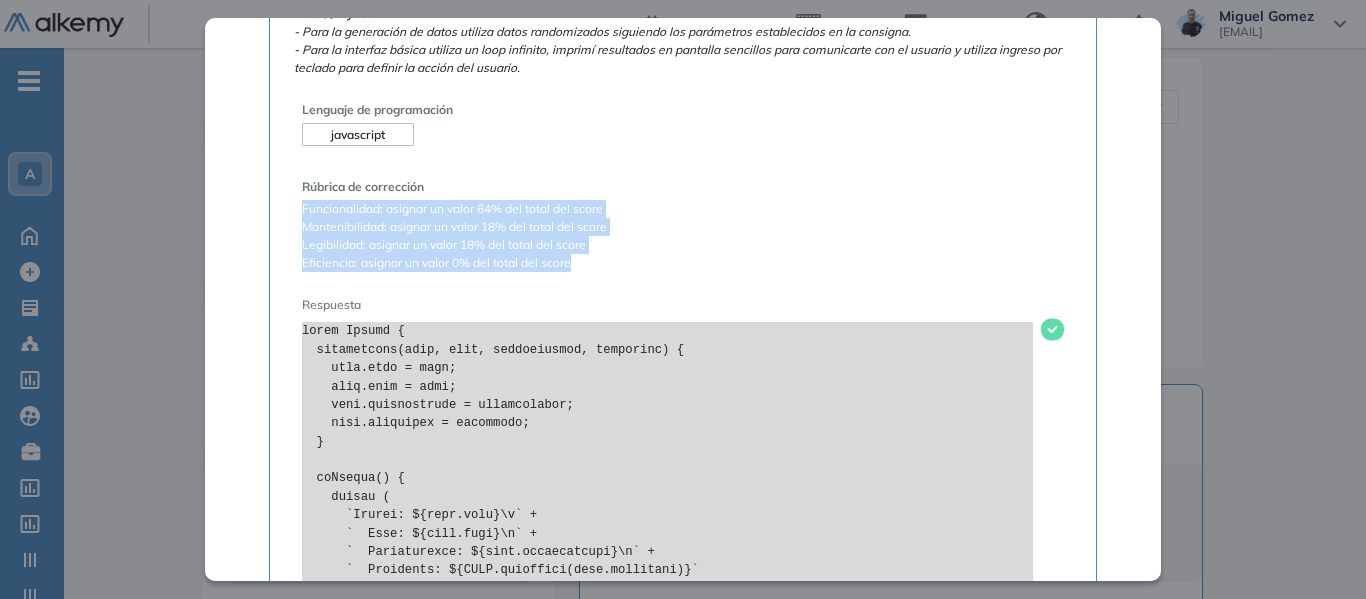 drag, startPoint x: 325, startPoint y: 216, endPoint x: 570, endPoint y: 260, distance: 248.91966 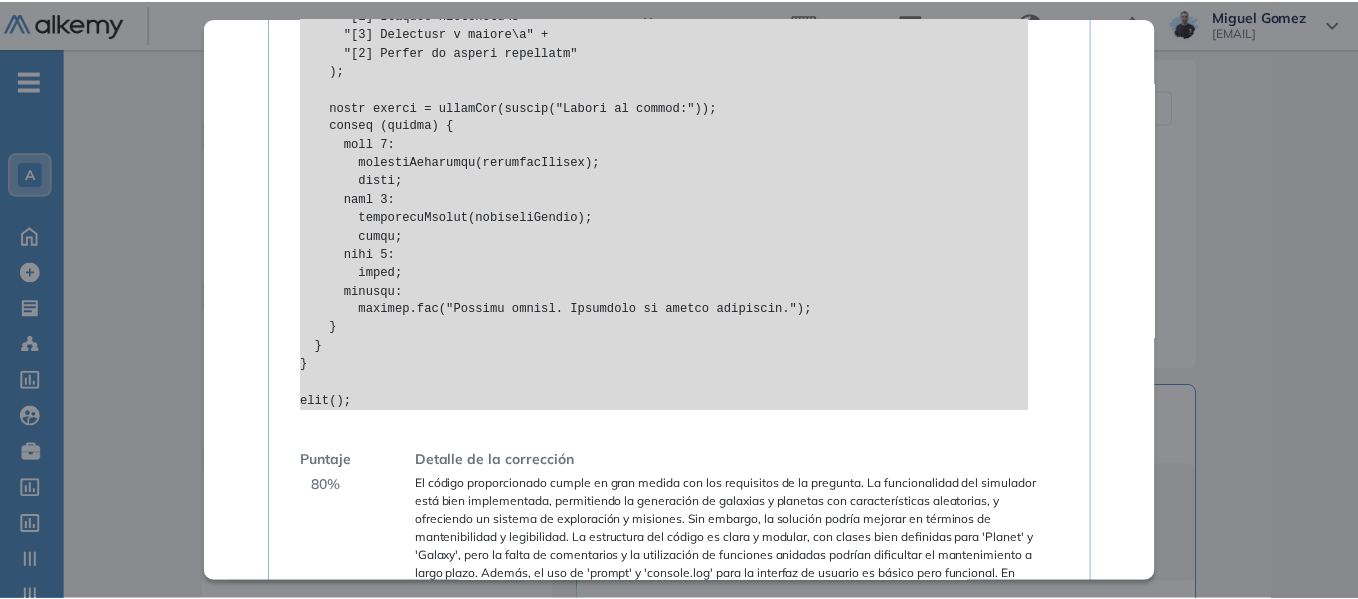 scroll, scrollTop: 3906, scrollLeft: 0, axis: vertical 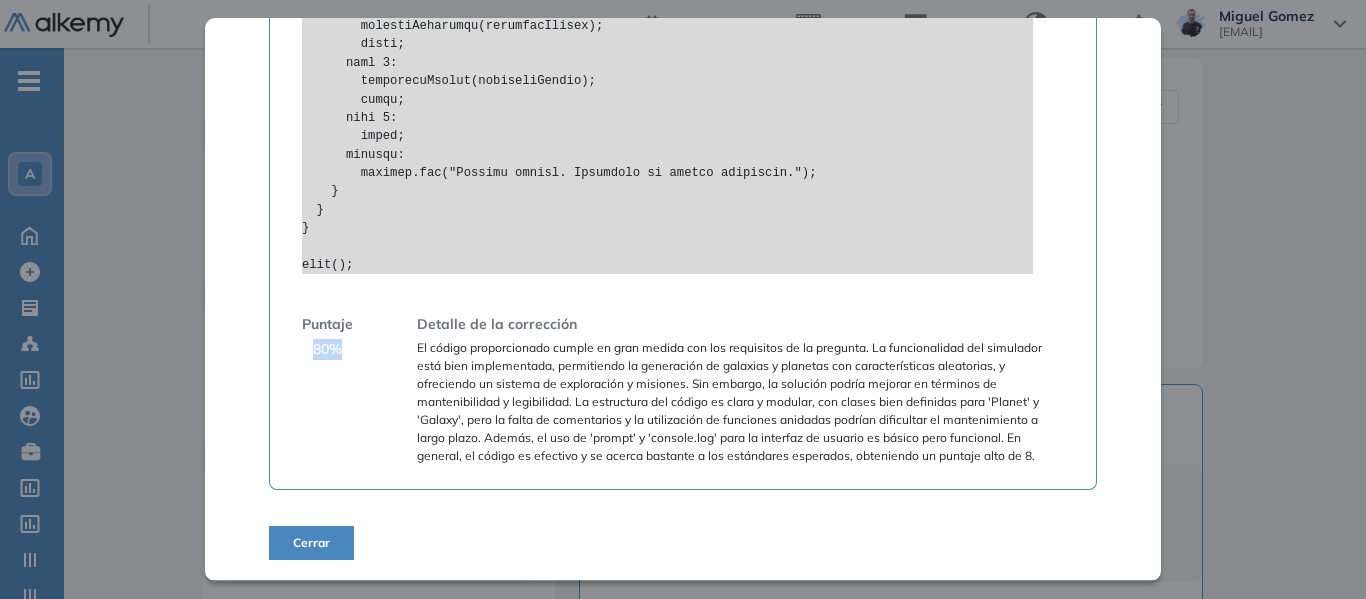 drag, startPoint x: 311, startPoint y: 354, endPoint x: 335, endPoint y: 366, distance: 26.832815 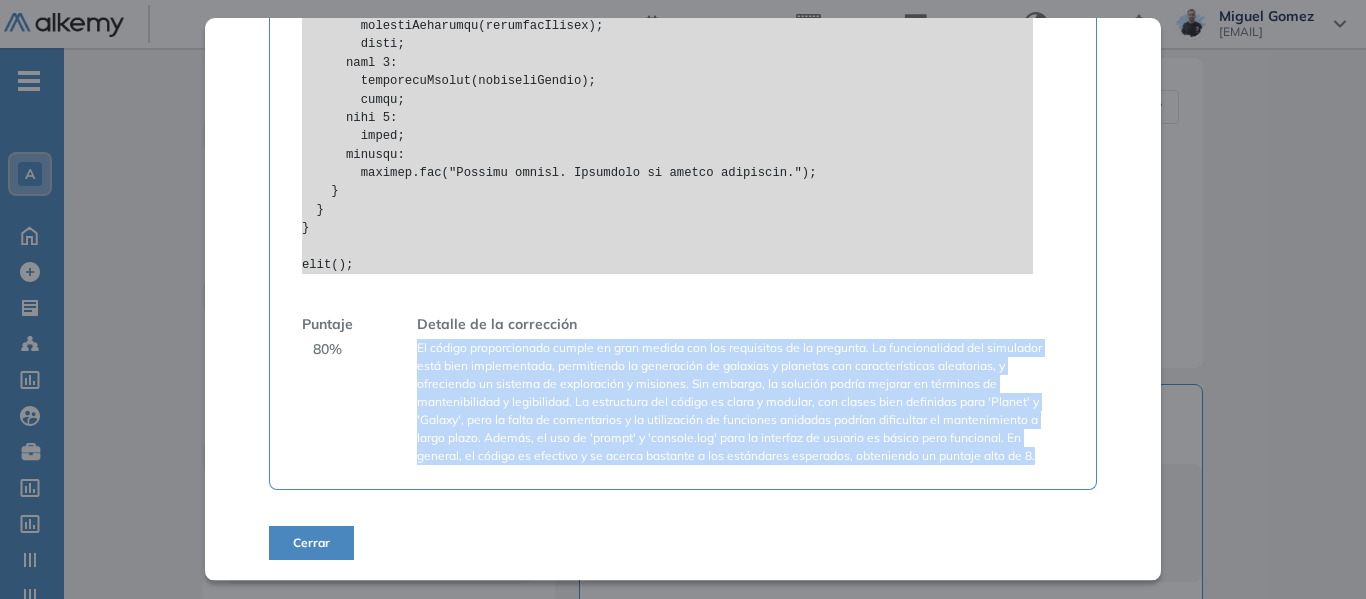 drag, startPoint x: 417, startPoint y: 345, endPoint x: 1034, endPoint y: 461, distance: 627.8097 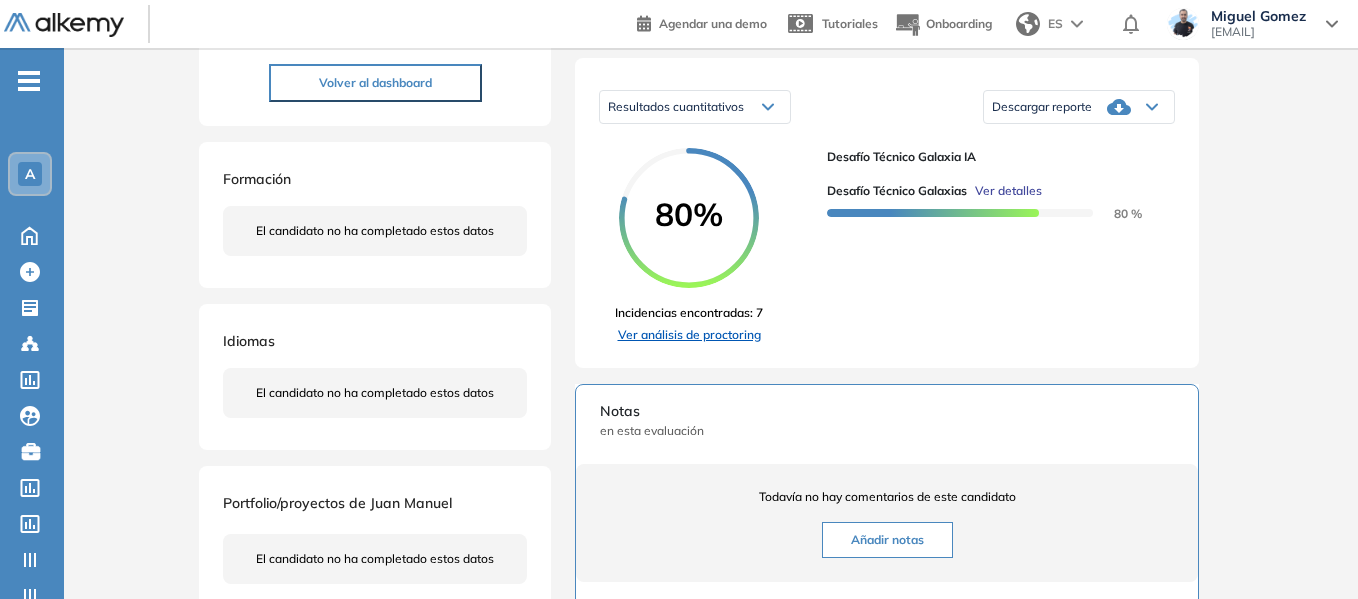 scroll, scrollTop: 3447, scrollLeft: 0, axis: vertical 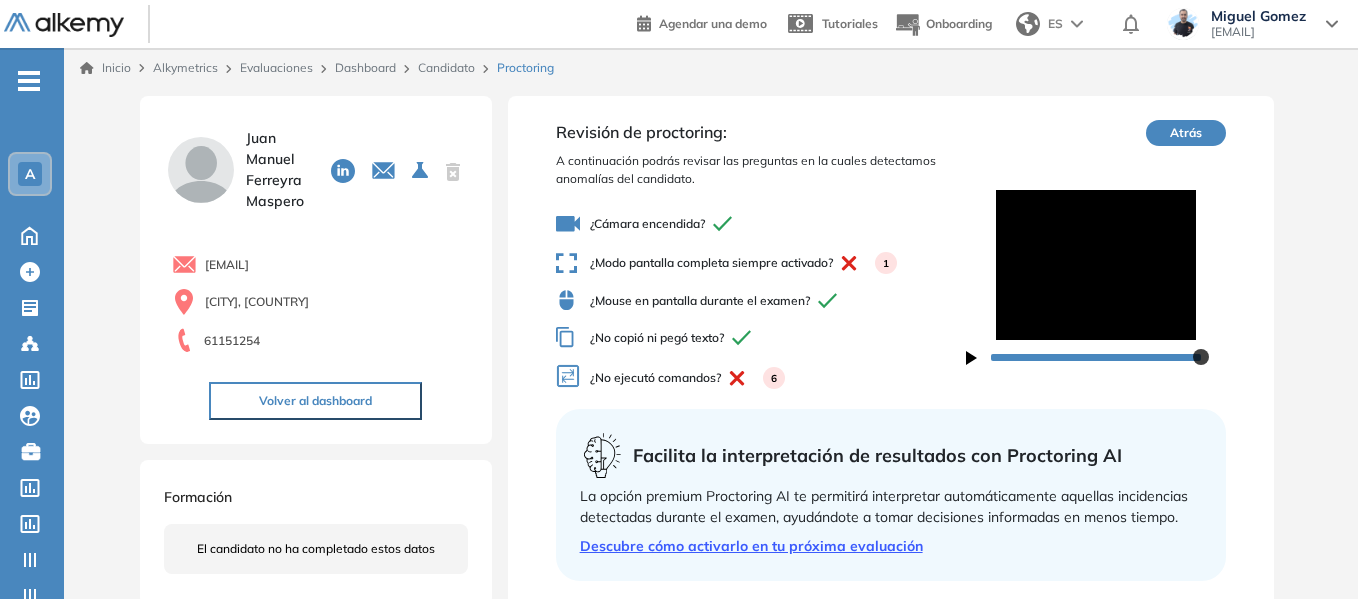 click on "Candidato" at bounding box center [446, 67] 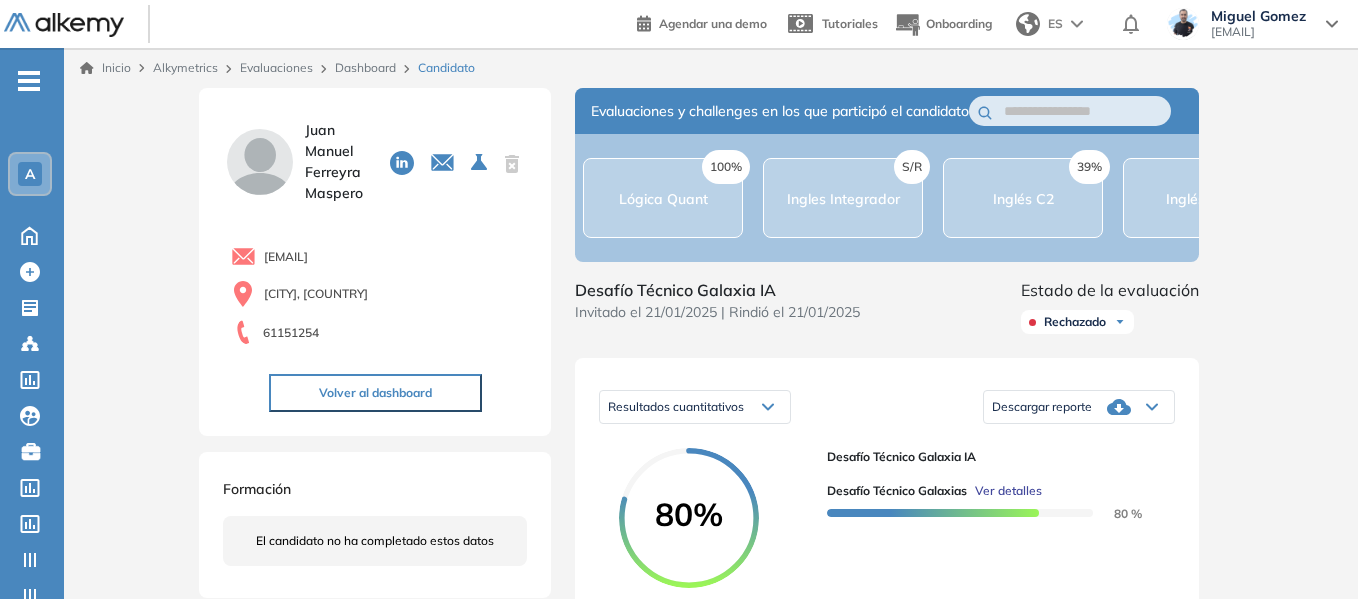 click on "A" at bounding box center (30, 174) 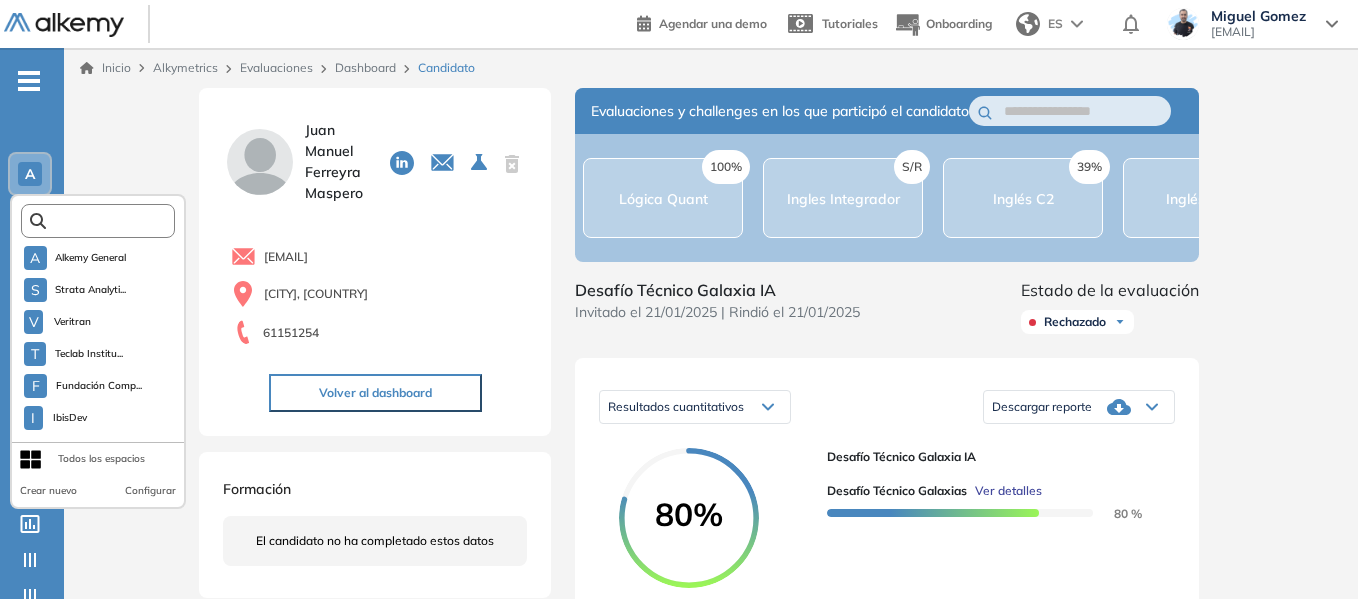 click at bounding box center [104, 221] 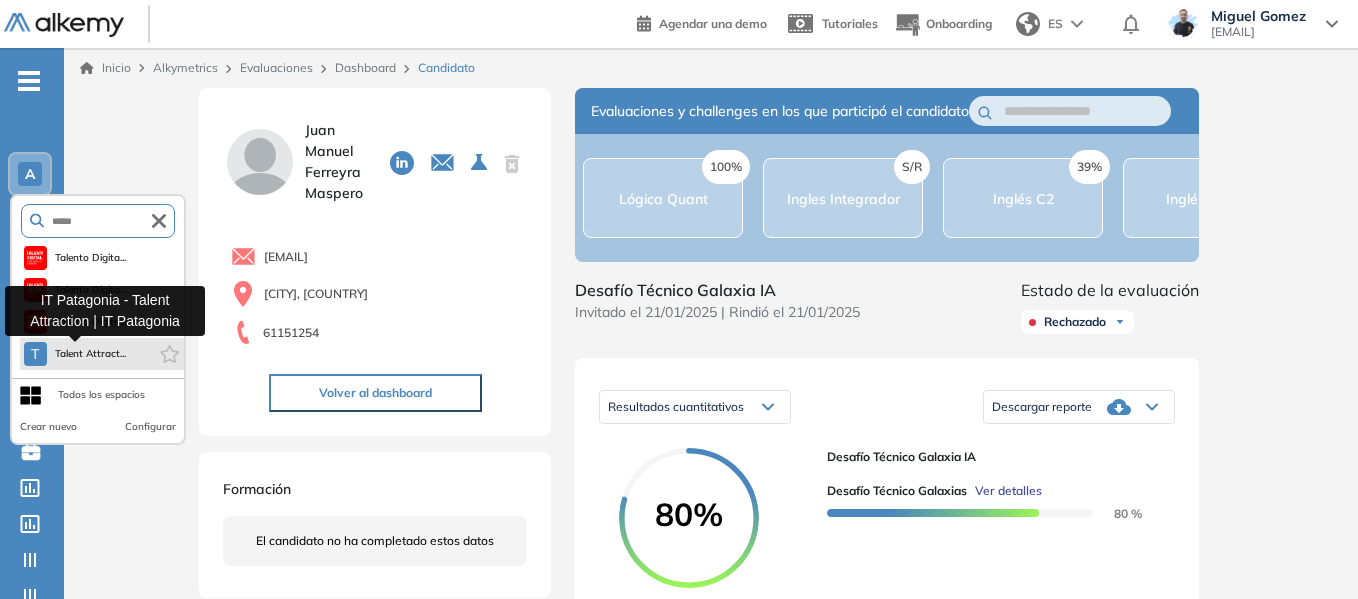 type on "*****" 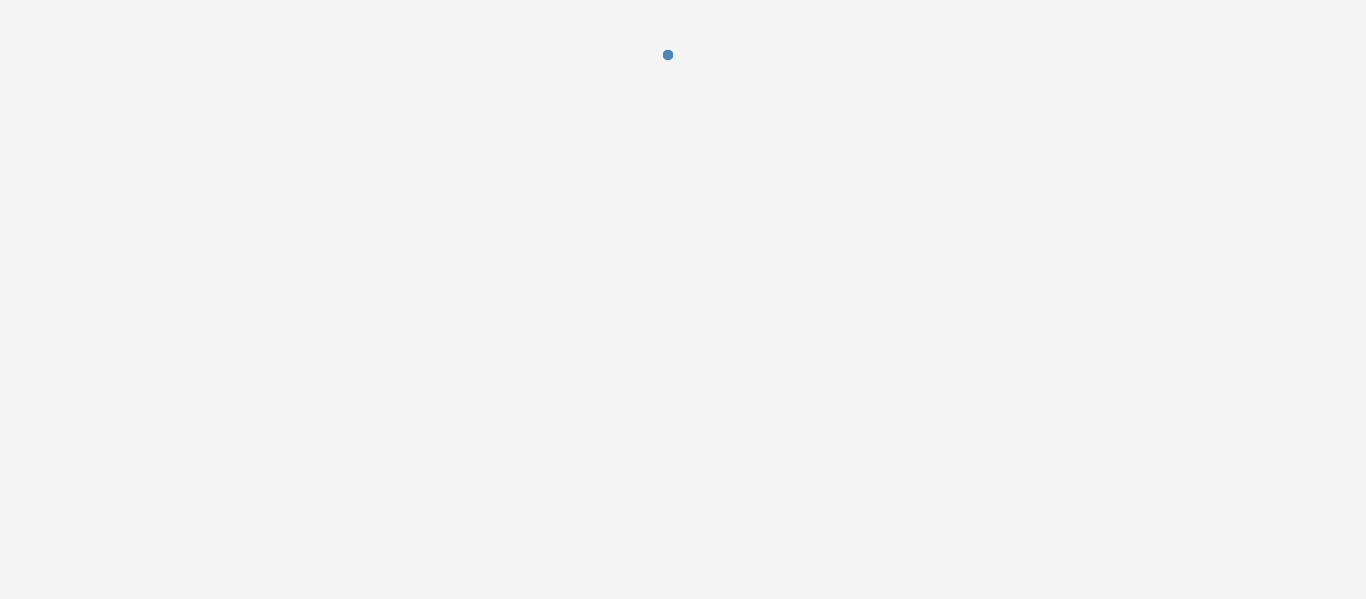 scroll, scrollTop: 0, scrollLeft: 0, axis: both 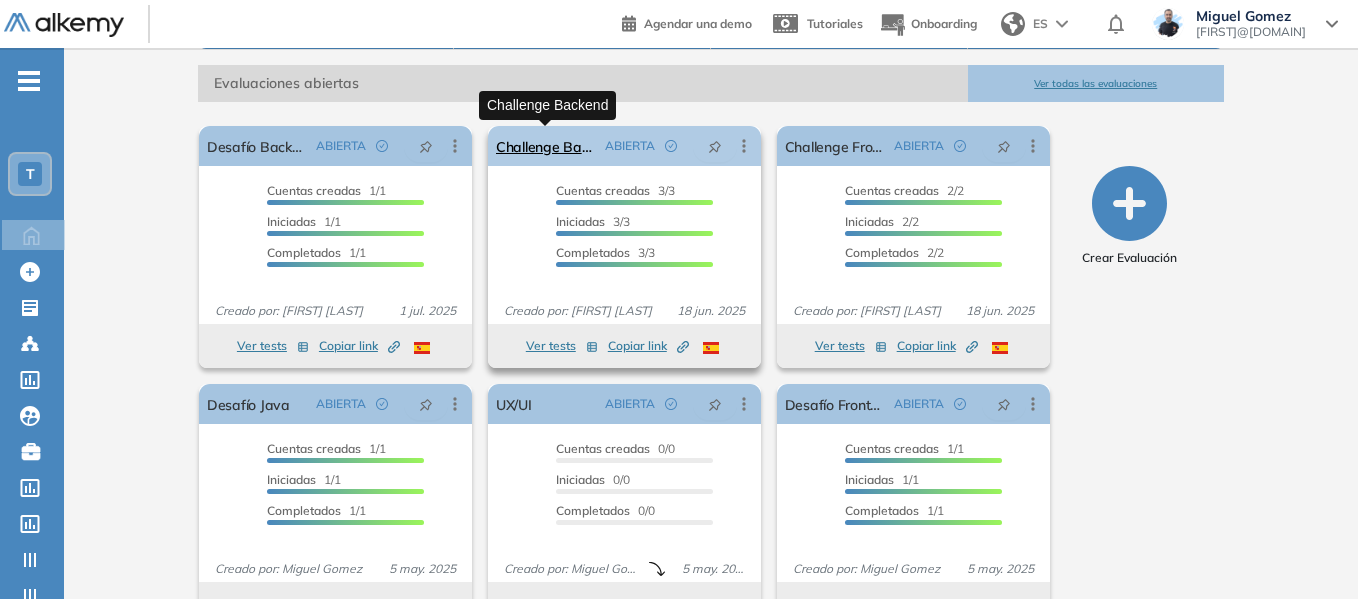 click on "Challenge Backend" at bounding box center (546, 146) 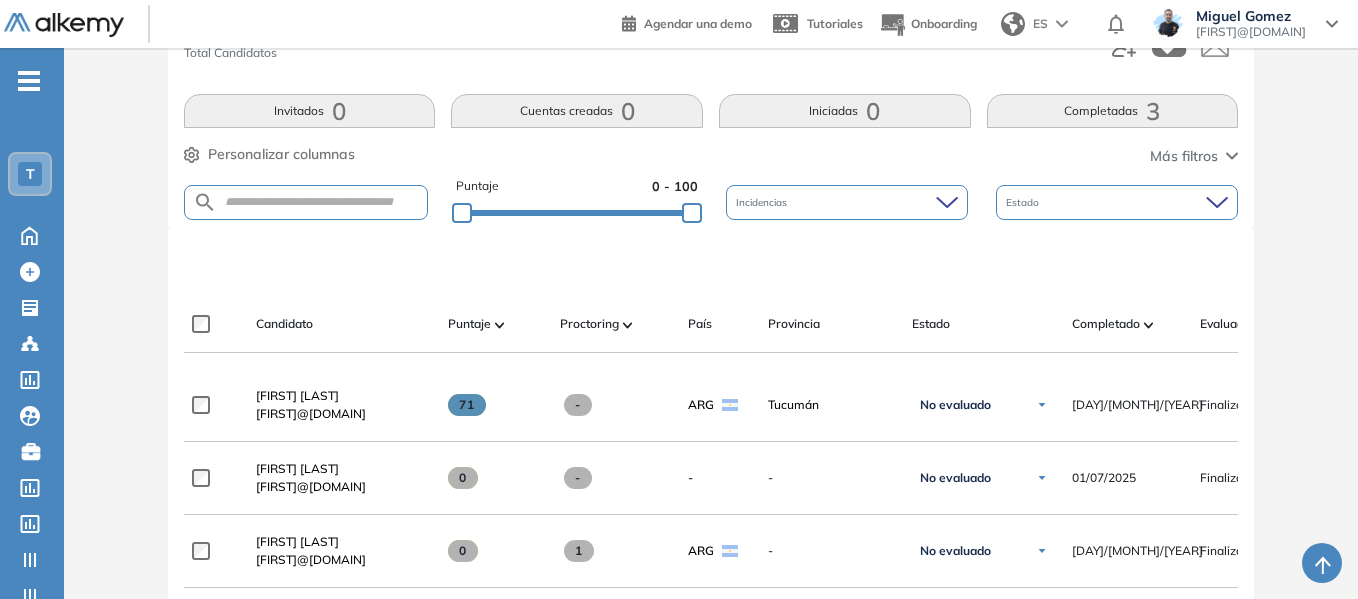 scroll, scrollTop: 300, scrollLeft: 0, axis: vertical 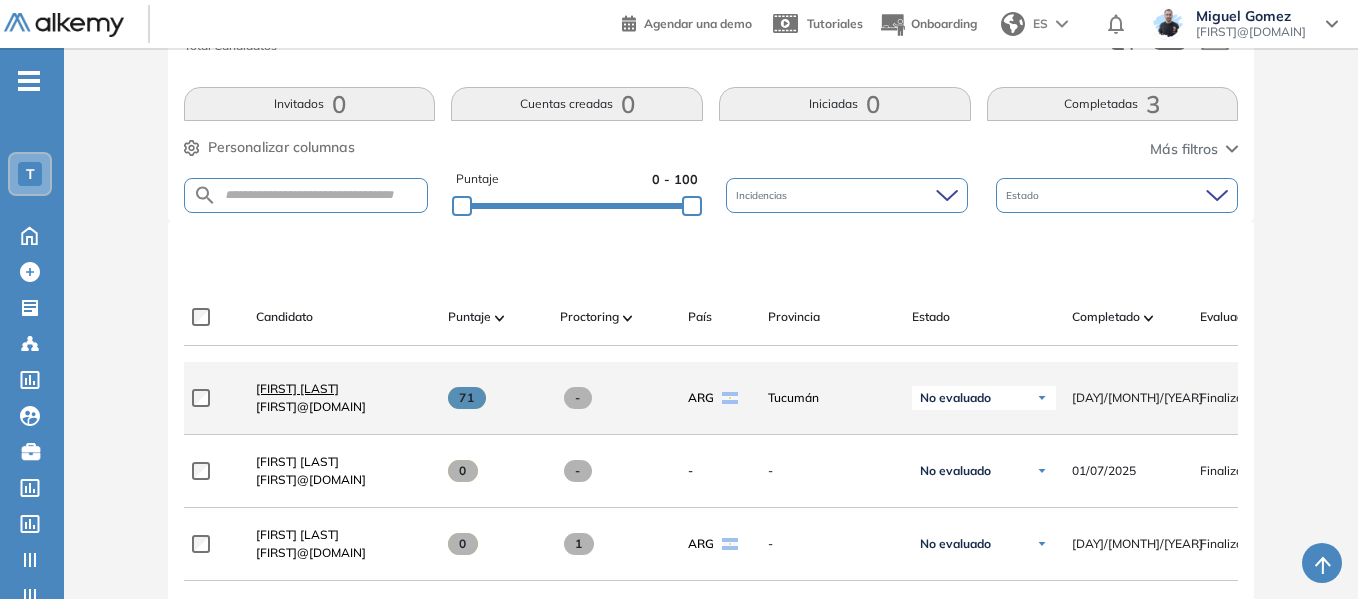 click on "[FIRST] [LAST]" at bounding box center [297, 388] 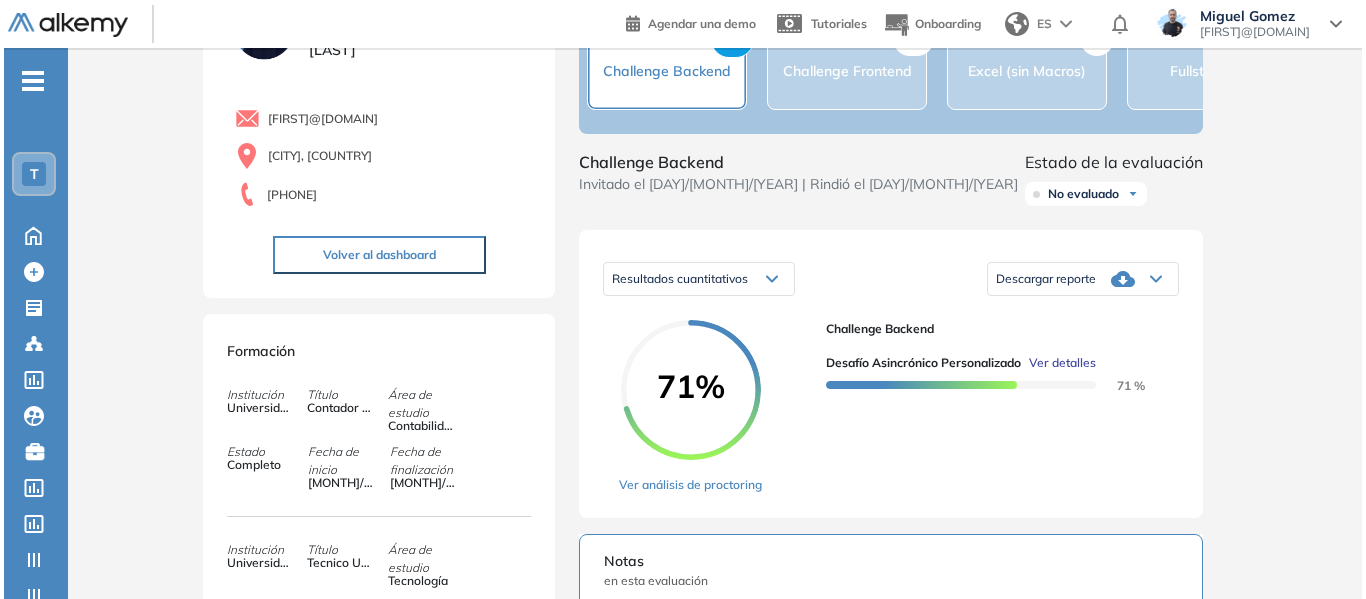 scroll, scrollTop: 300, scrollLeft: 0, axis: vertical 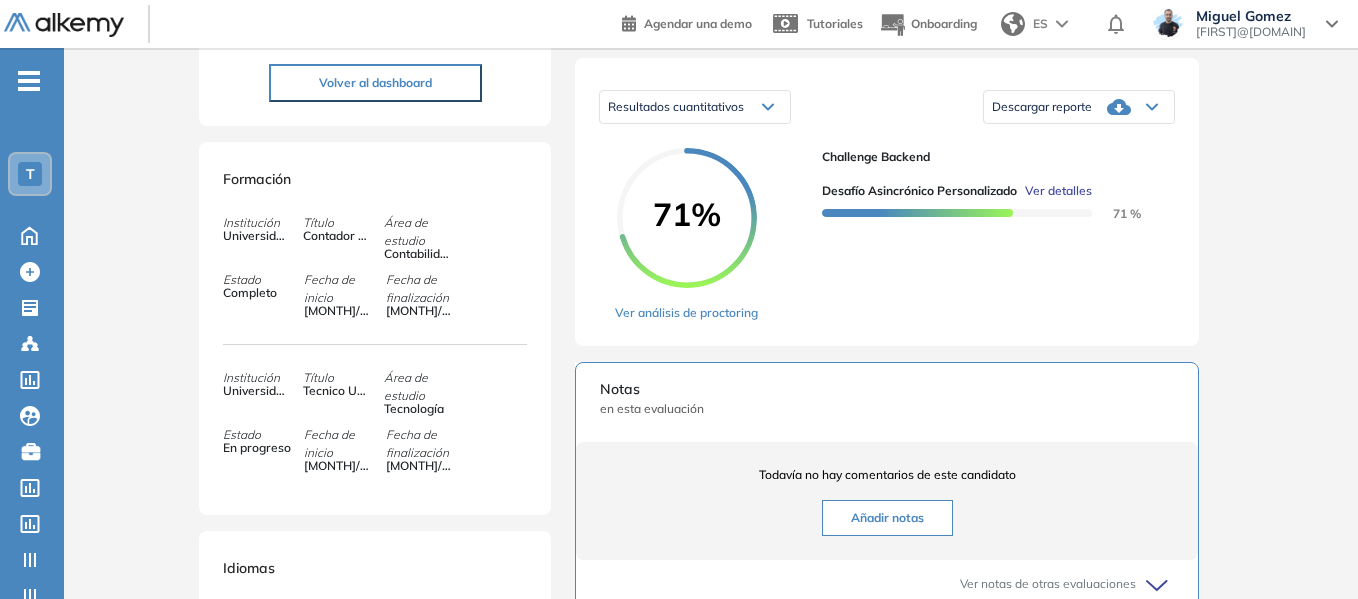 click on "Ver detalles" at bounding box center (1058, 191) 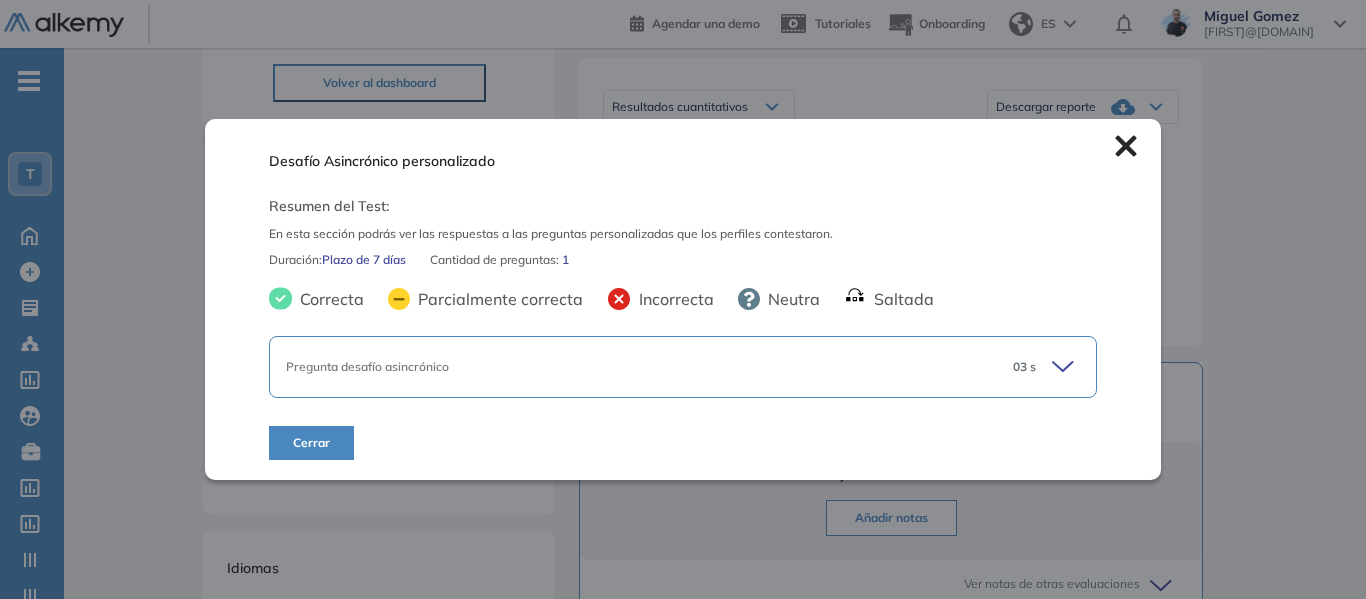 click 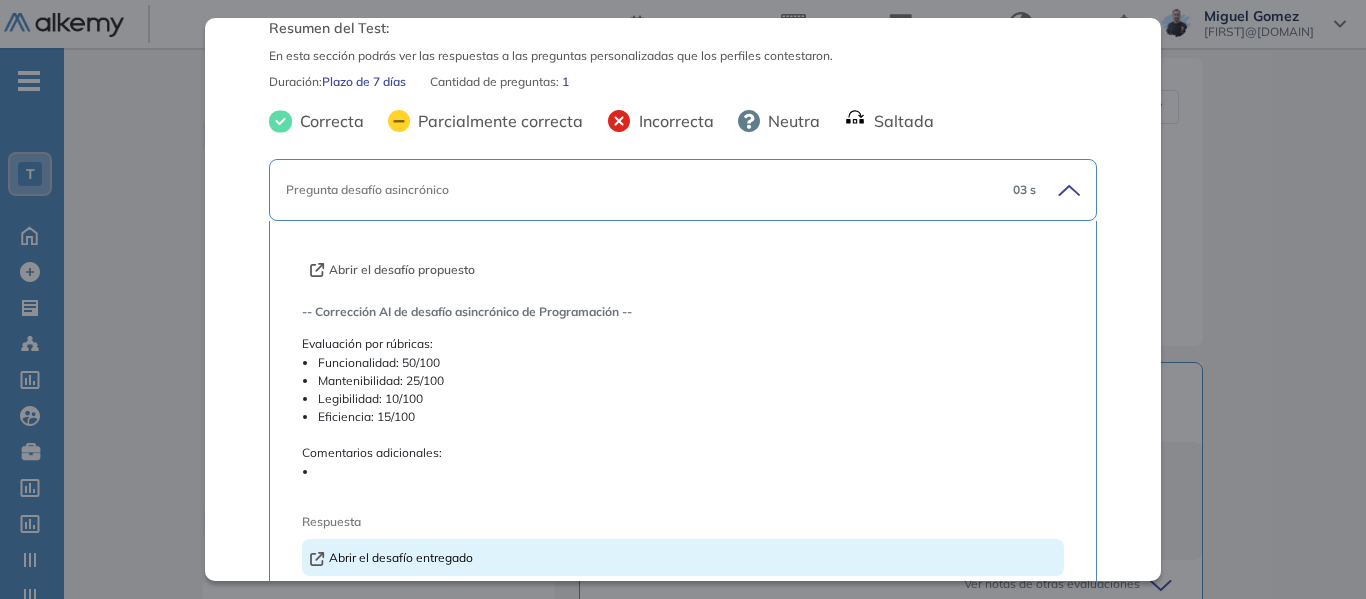 scroll, scrollTop: 200, scrollLeft: 0, axis: vertical 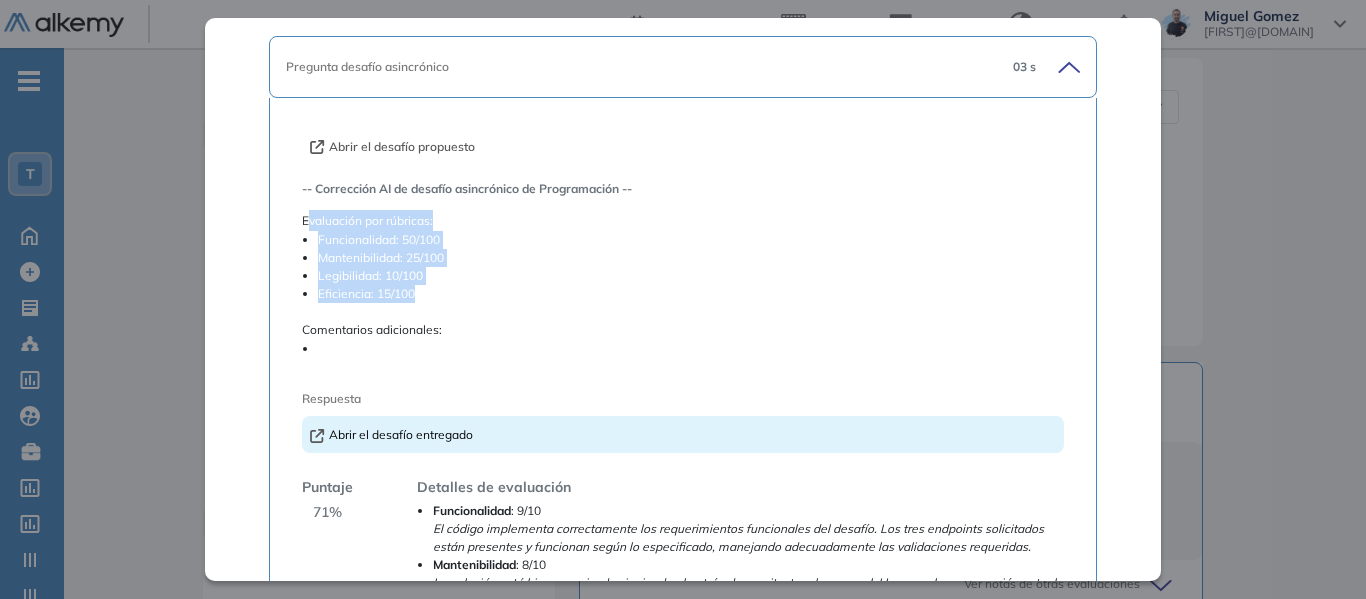 drag, startPoint x: 360, startPoint y: 228, endPoint x: 433, endPoint y: 300, distance: 102.53292 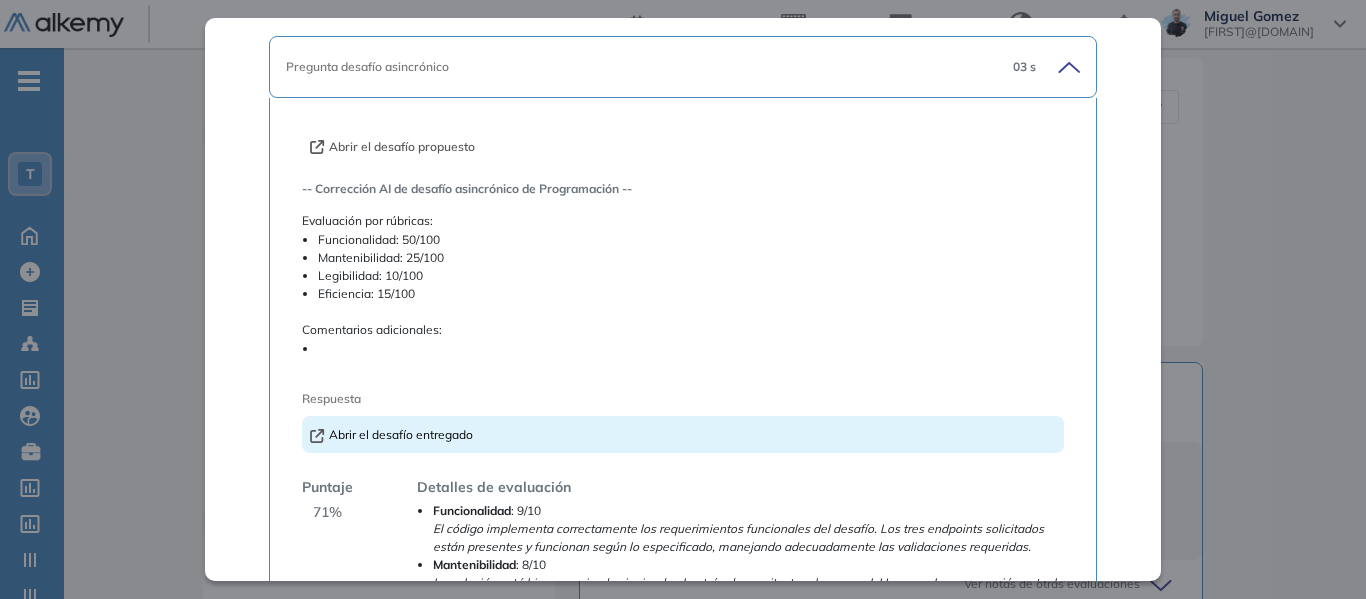 click at bounding box center [691, 349] 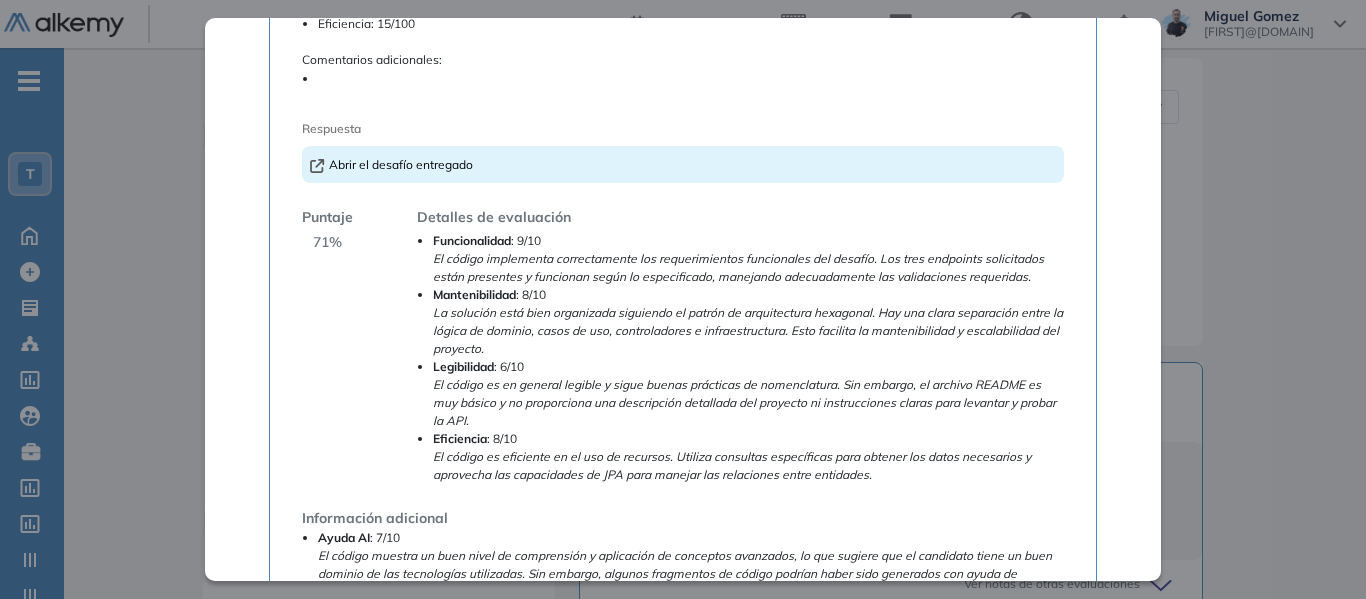 scroll, scrollTop: 500, scrollLeft: 0, axis: vertical 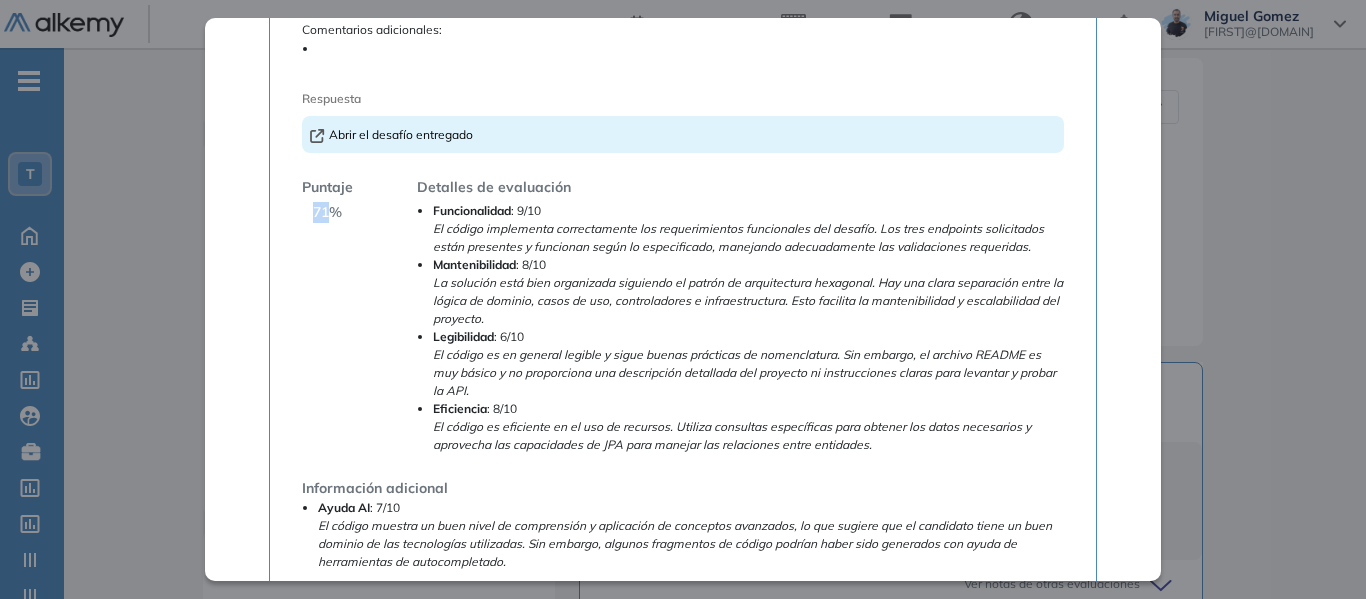 drag, startPoint x: 311, startPoint y: 207, endPoint x: 416, endPoint y: 194, distance: 105.801704 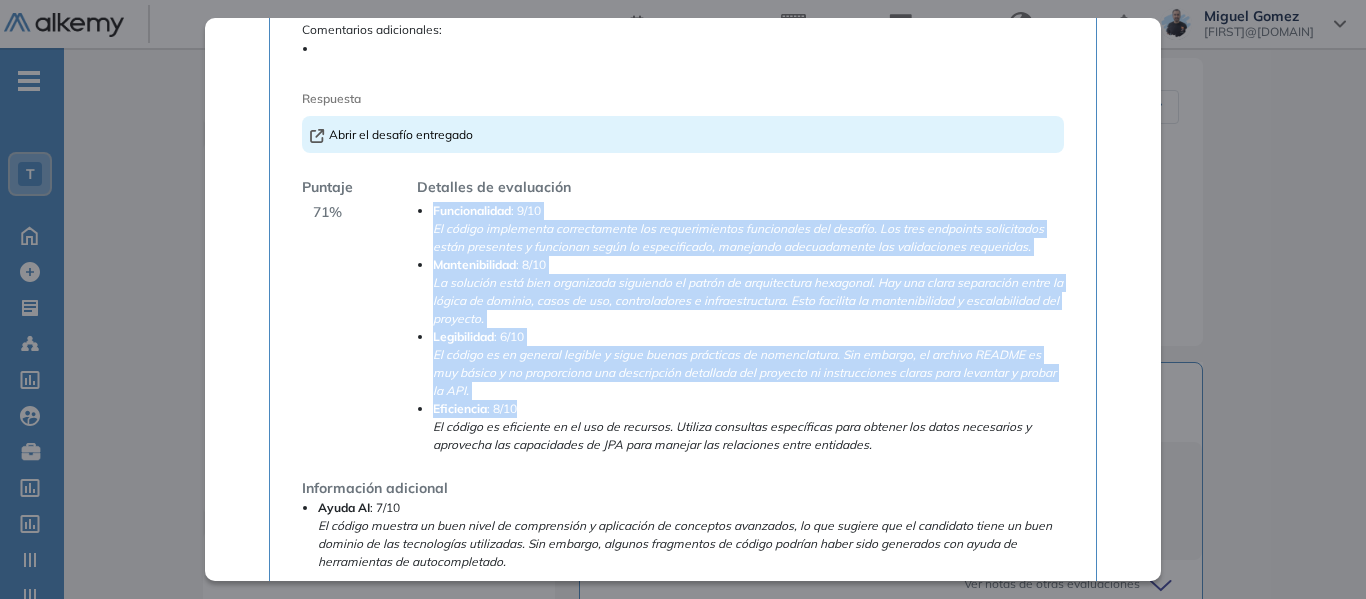 drag, startPoint x: 434, startPoint y: 211, endPoint x: 540, endPoint y: 406, distance: 221.9482 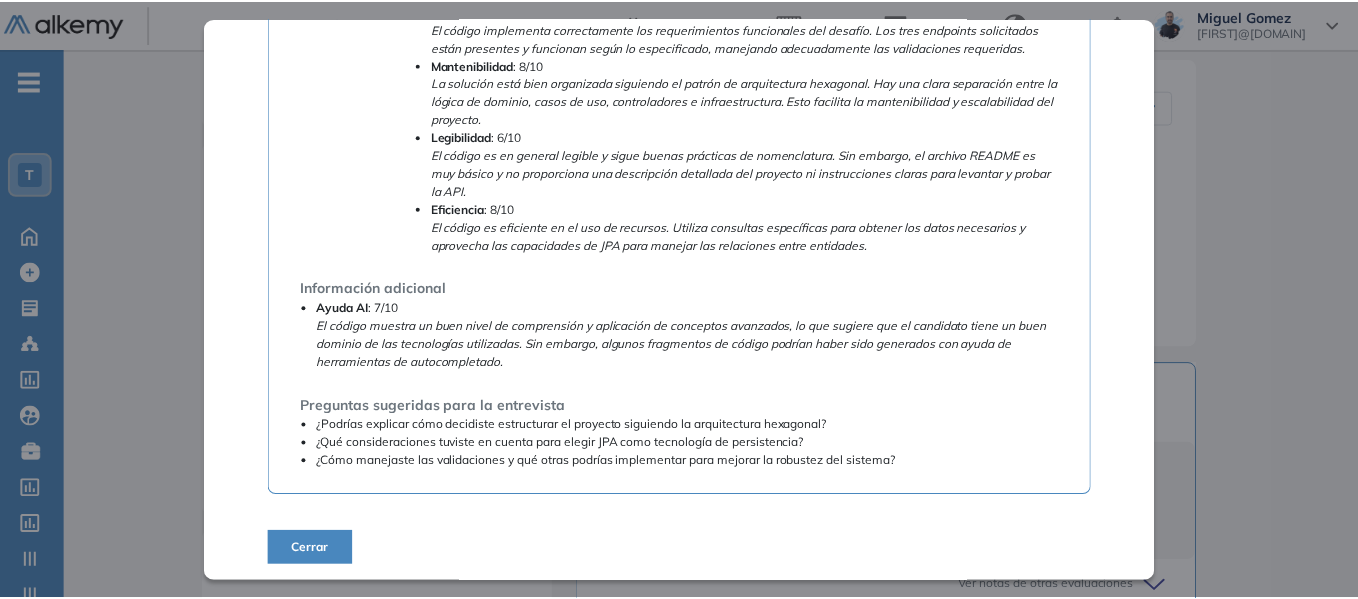 scroll, scrollTop: 704, scrollLeft: 0, axis: vertical 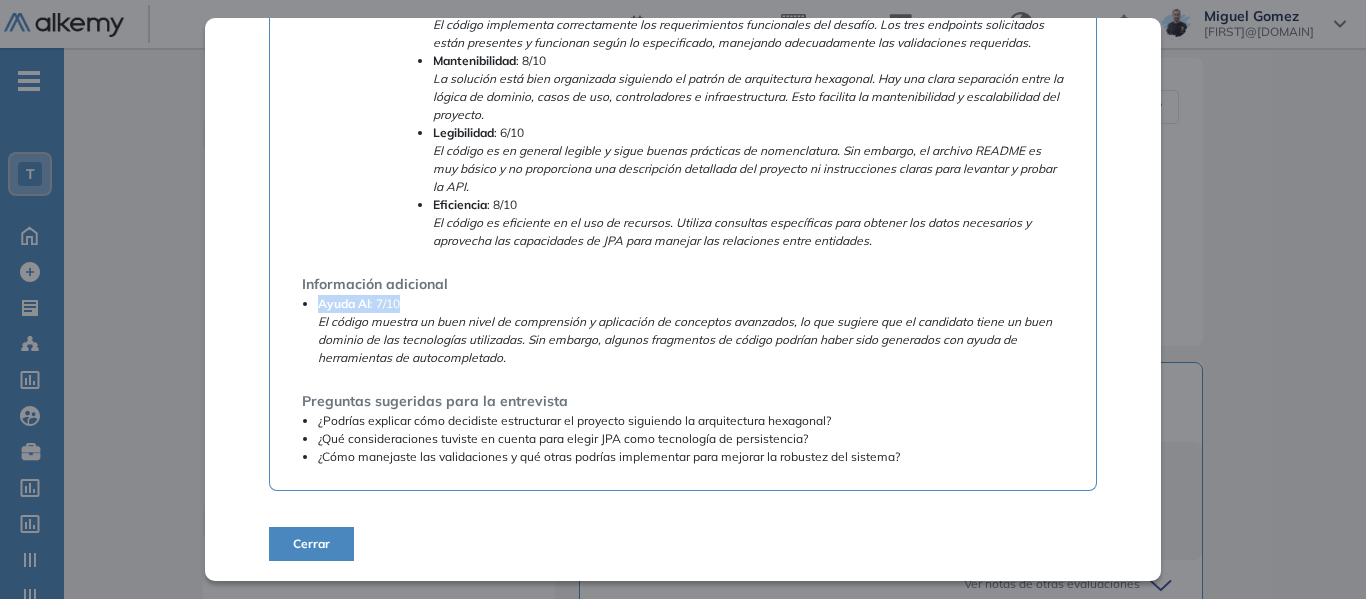 drag, startPoint x: 319, startPoint y: 306, endPoint x: 406, endPoint y: 305, distance: 87.005745 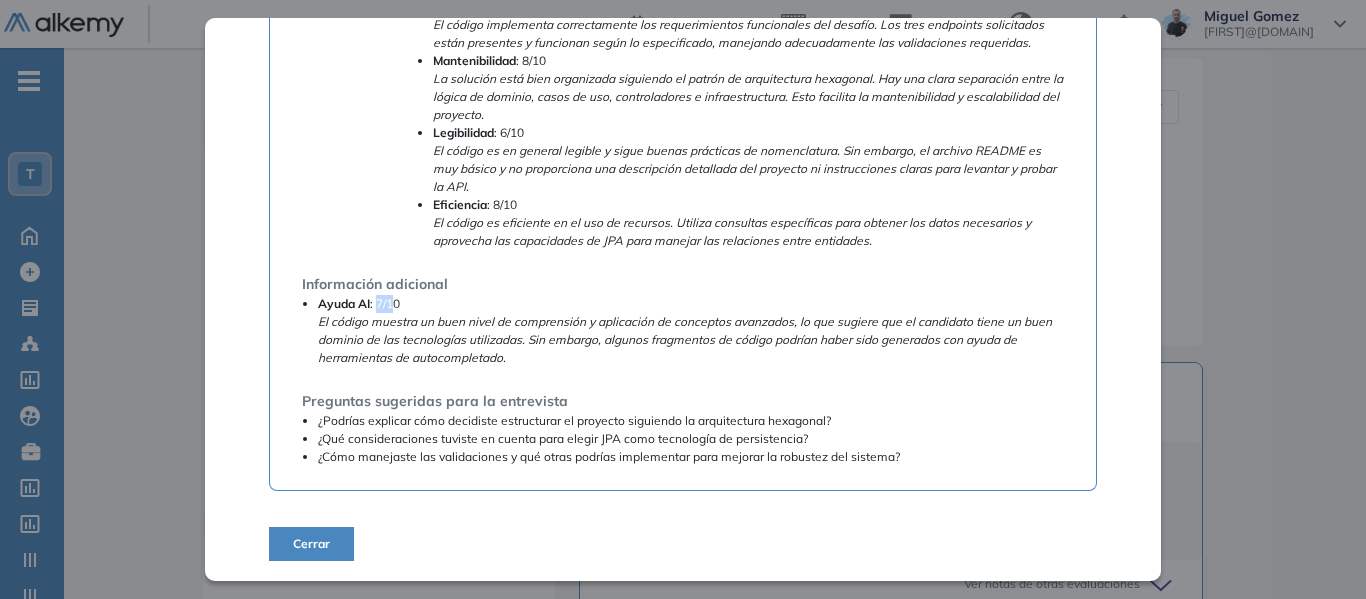 drag, startPoint x: 378, startPoint y: 302, endPoint x: 396, endPoint y: 306, distance: 18.439089 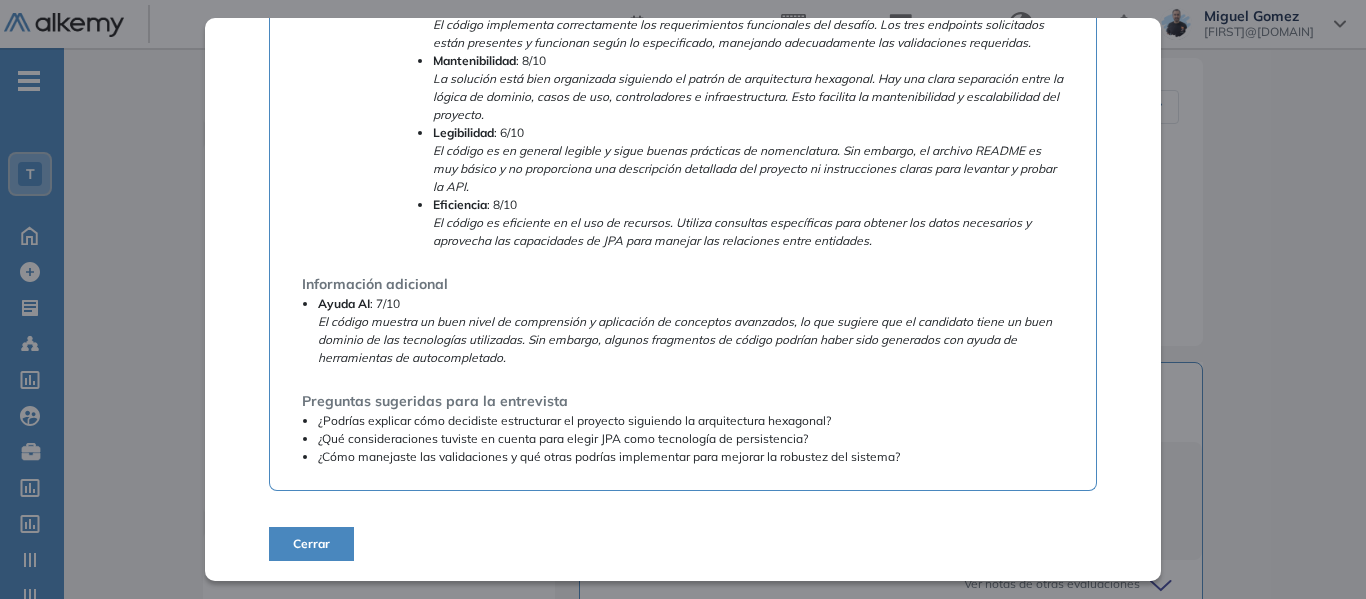 click on "Ayuda AI : 7/10 El código muestra un buen nivel de comprensión y aplicación de conceptos avanzados, lo que sugiere que el candidato tiene un buen dominio de las tecnologías utilizadas. Sin embargo, algunos fragmentos de código podrían haber sido generados con ayuda de herramientas de autocompletado." at bounding box center [691, 331] 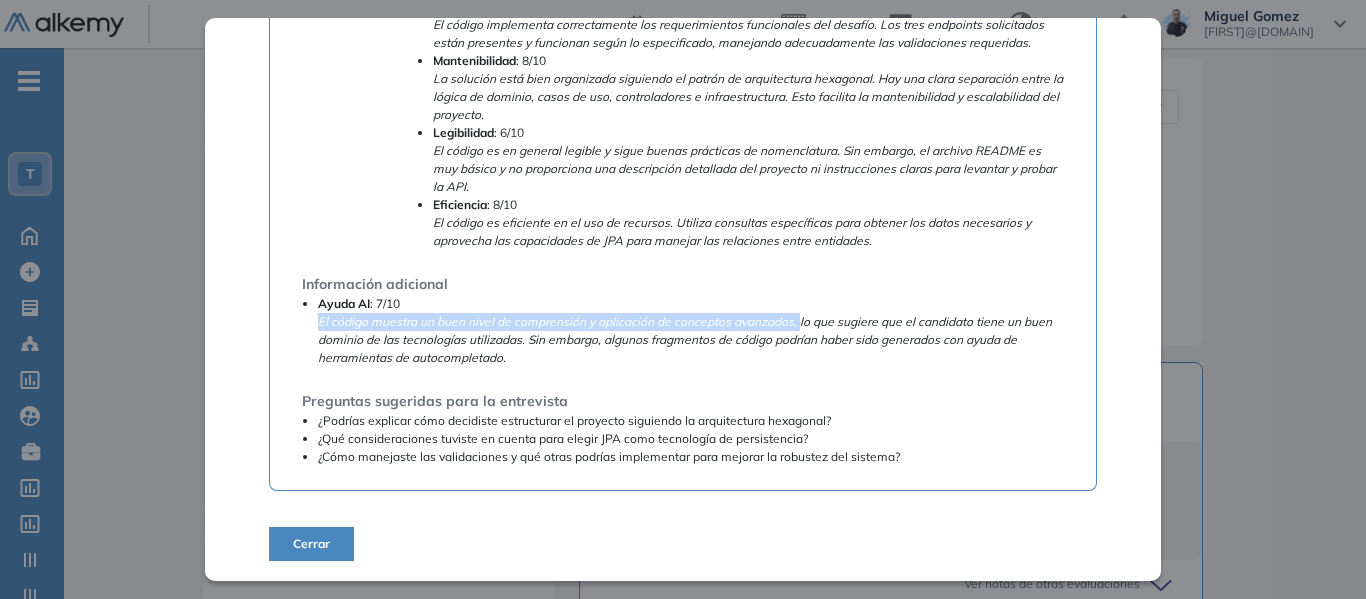 drag, startPoint x: 319, startPoint y: 326, endPoint x: 798, endPoint y: 318, distance: 479.0668 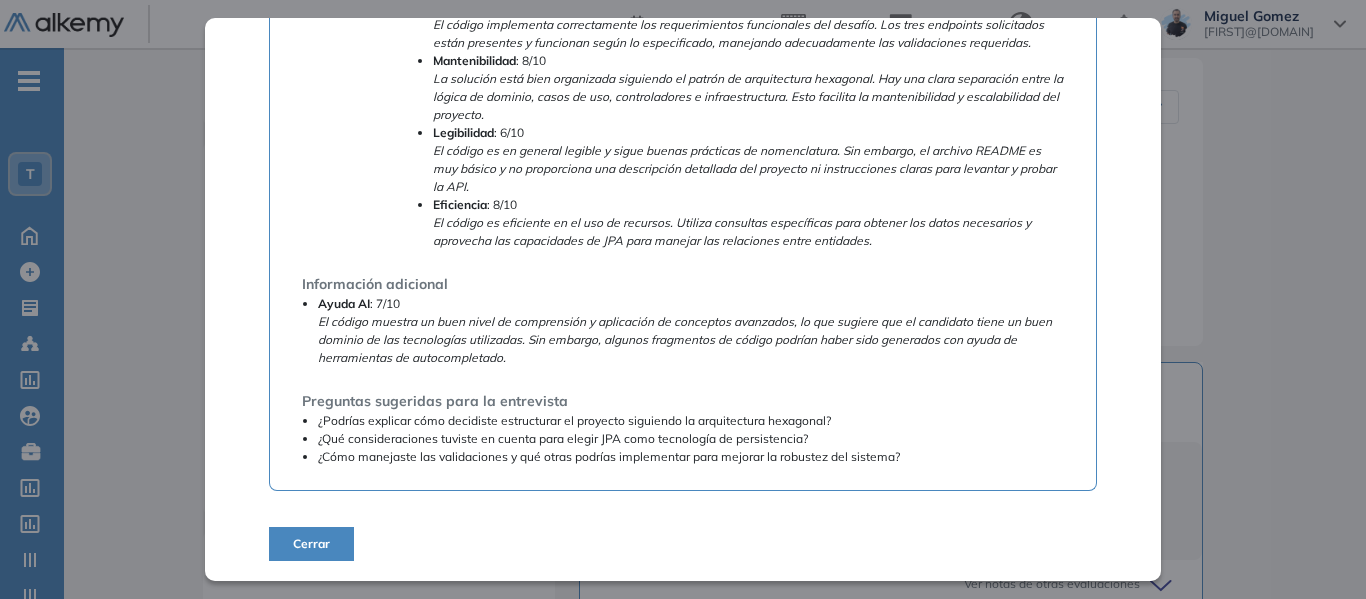 click on "El código muestra un buen nivel de comprensión y aplicación de conceptos avanzados, lo que sugiere que el candidato tiene un buen dominio de las tecnologías utilizadas. Sin embargo, algunos fragmentos de código podrían haber sido generados con ayuda de herramientas de autocompletado." at bounding box center (685, 339) 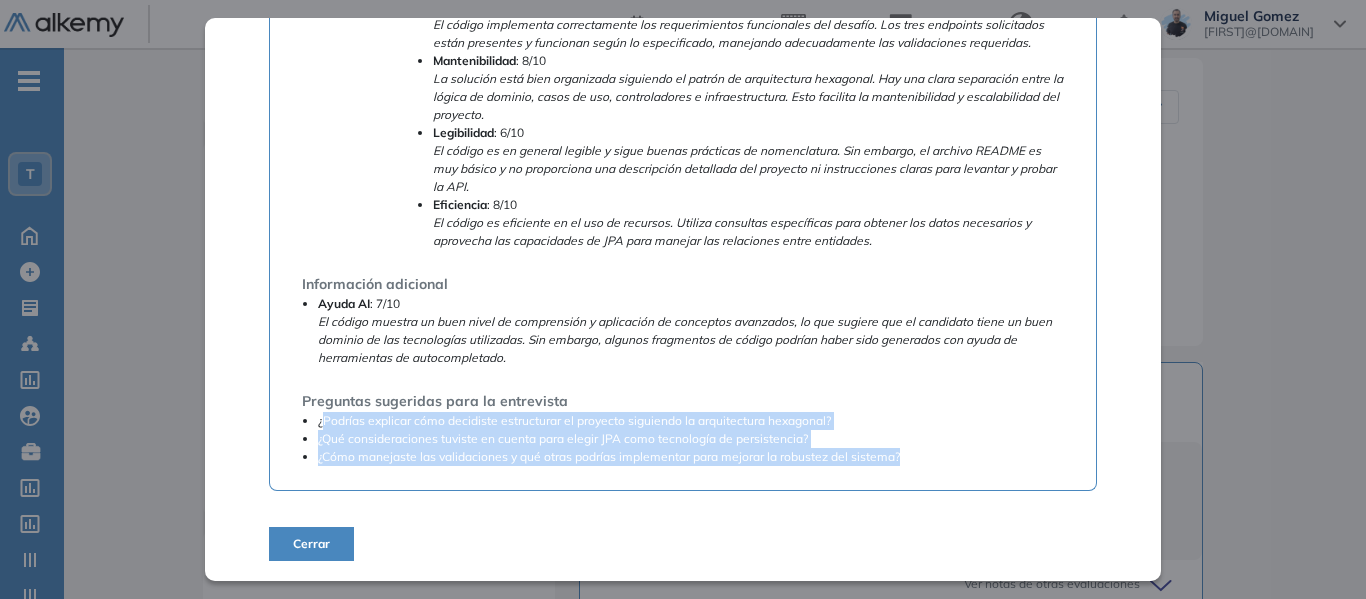 drag, startPoint x: 366, startPoint y: 427, endPoint x: 912, endPoint y: 459, distance: 546.93695 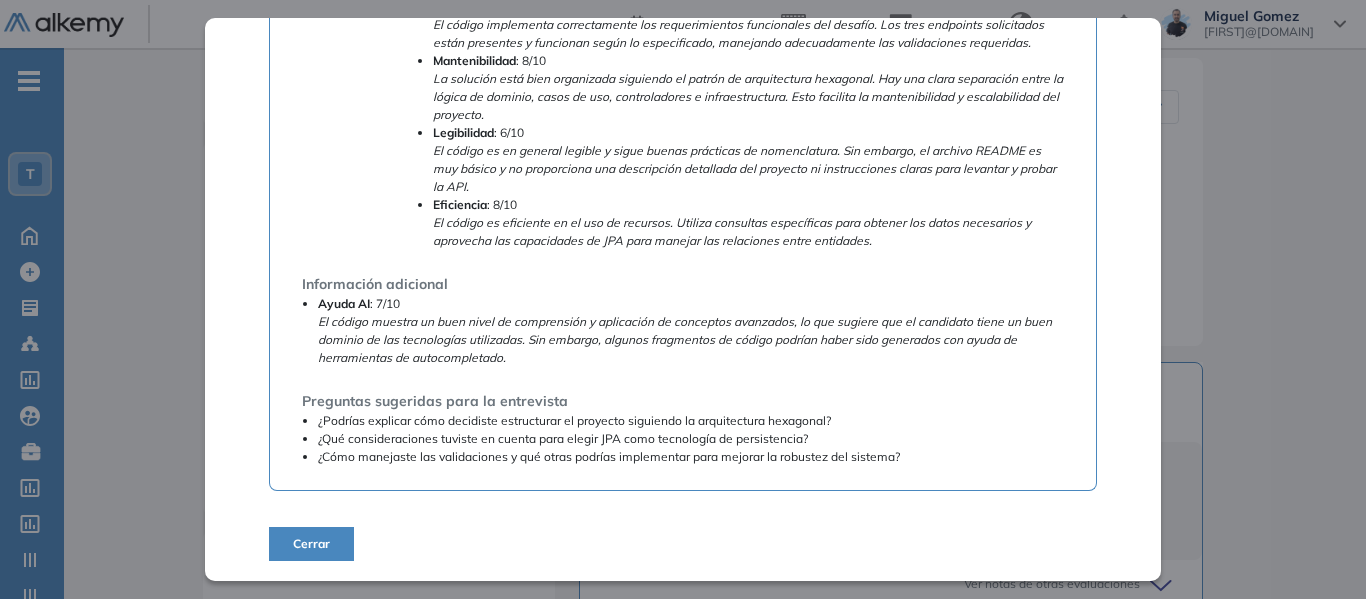 click on "Cerrar" at bounding box center (311, 544) 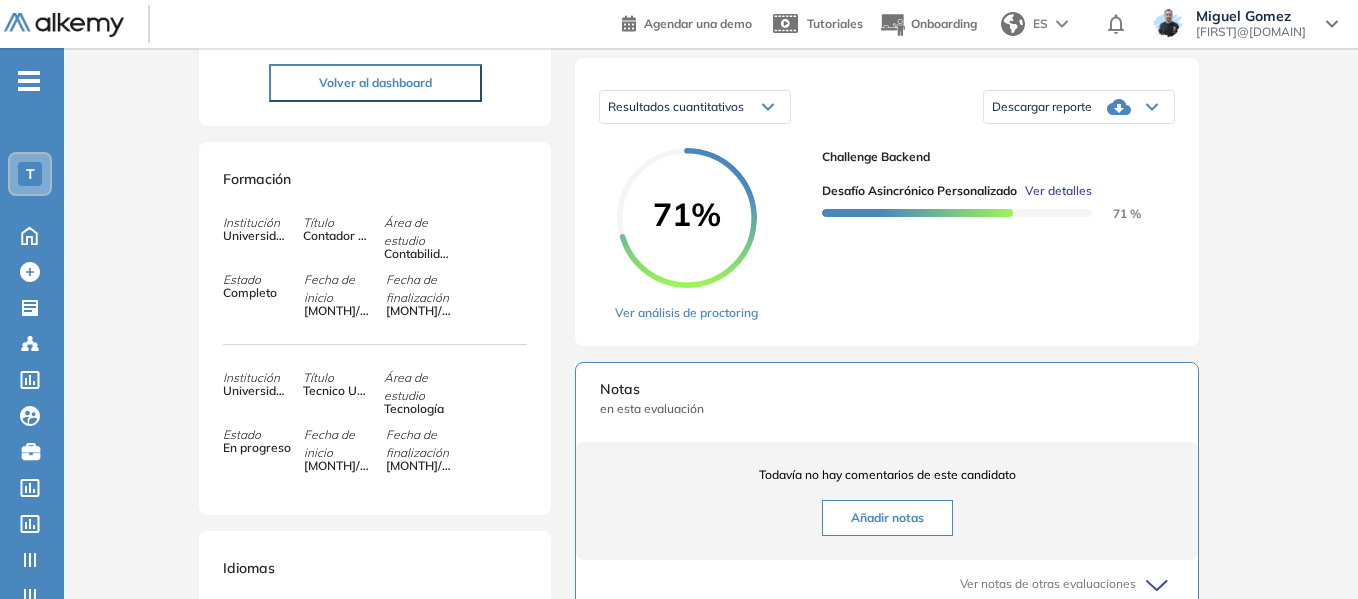 scroll, scrollTop: 0, scrollLeft: 0, axis: both 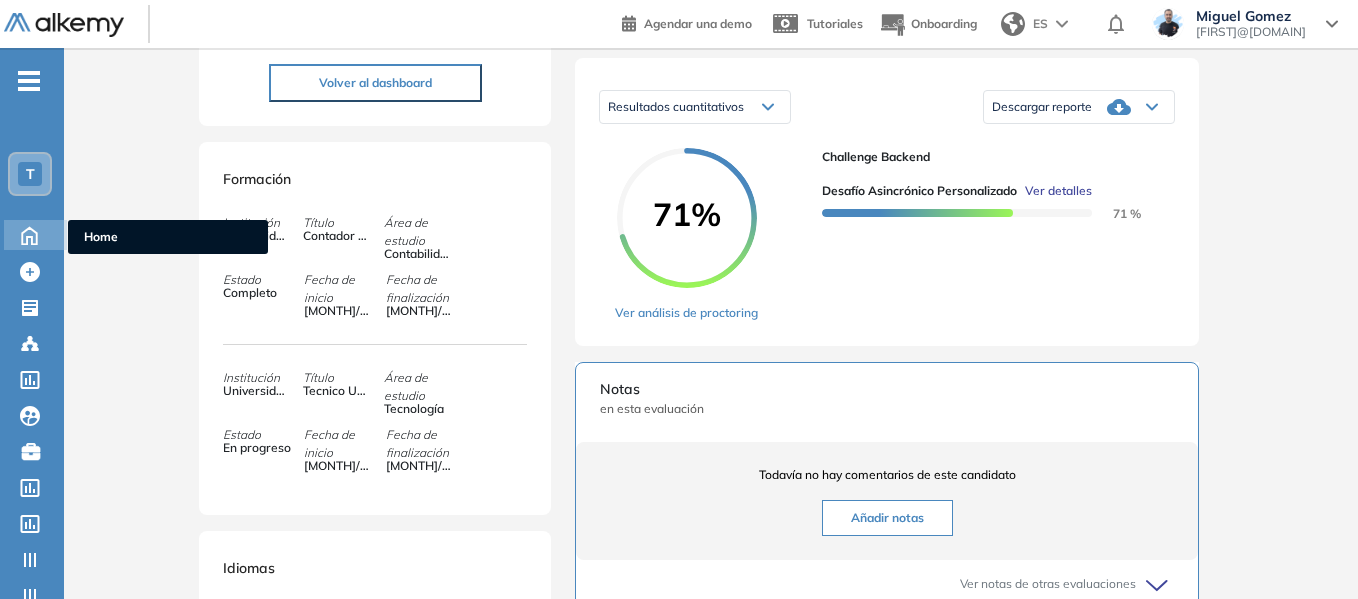 click on "Home" at bounding box center (168, 237) 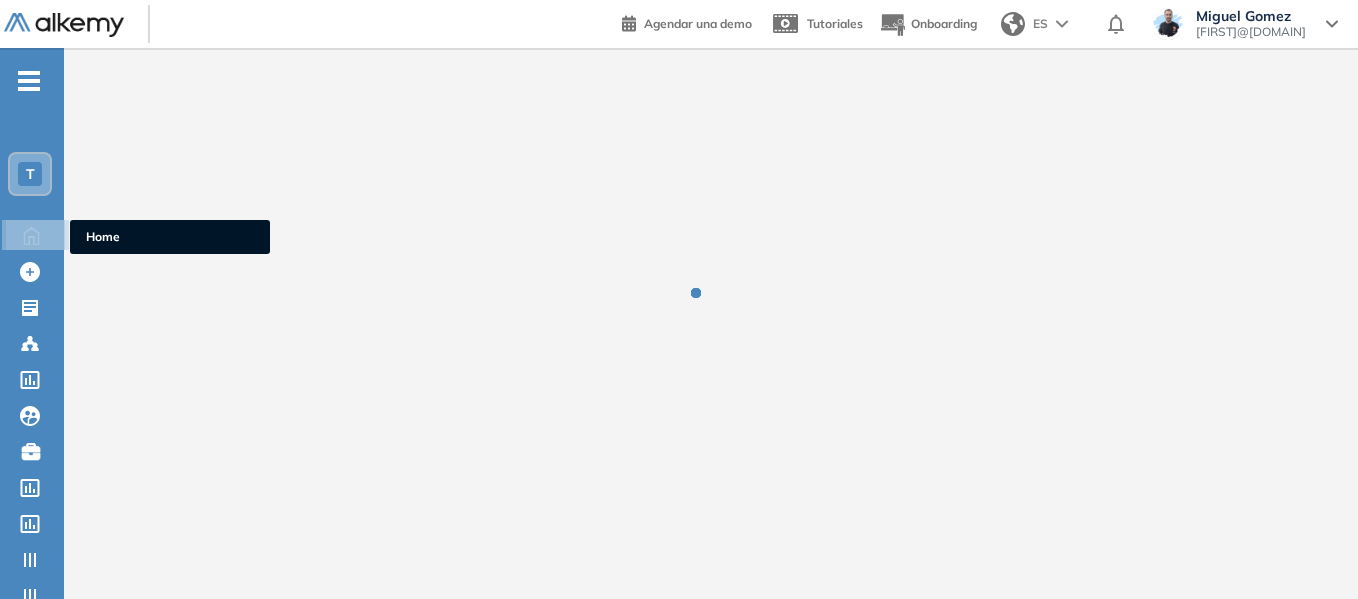scroll, scrollTop: 0, scrollLeft: 0, axis: both 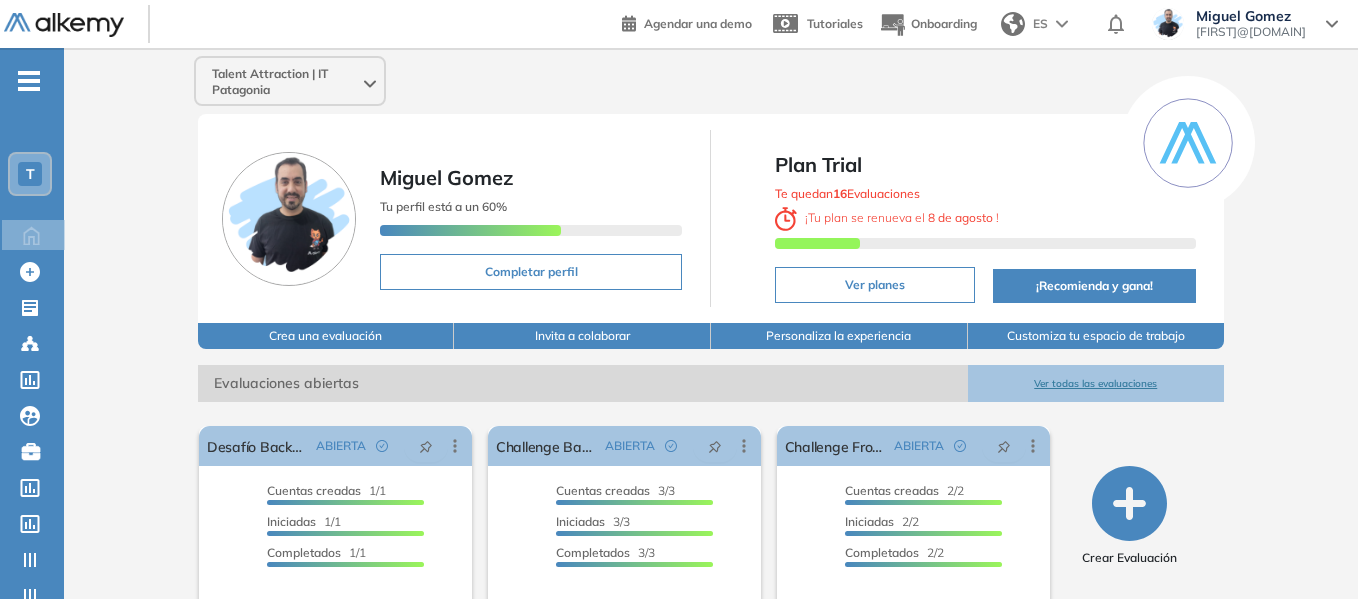 click on "Talent Attraction | IT Patagonia" at bounding box center [286, 82] 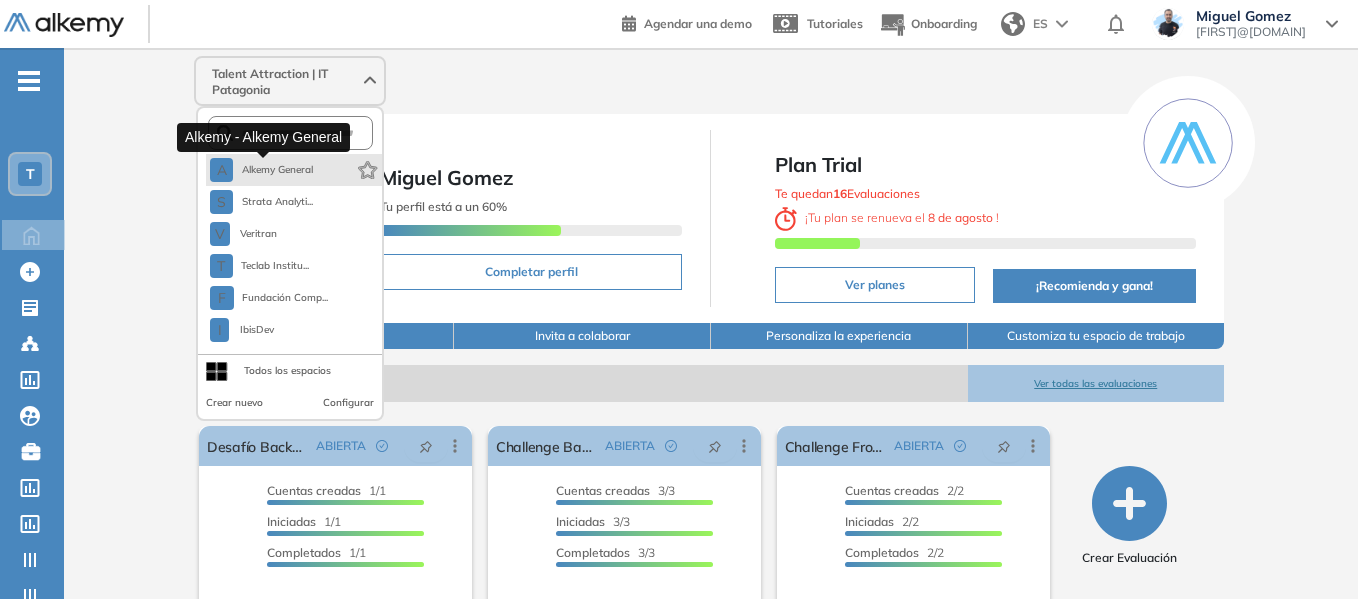 click on "A Alkemy General" at bounding box center (261, 170) 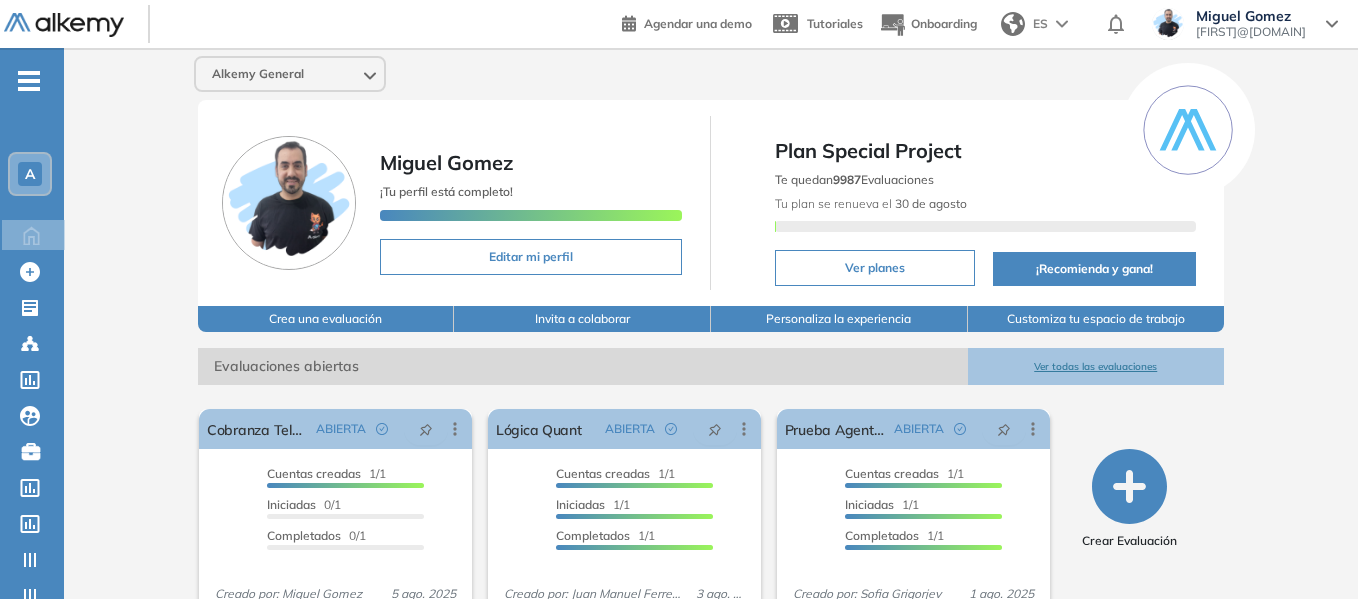 click on "-" at bounding box center [29, 79] 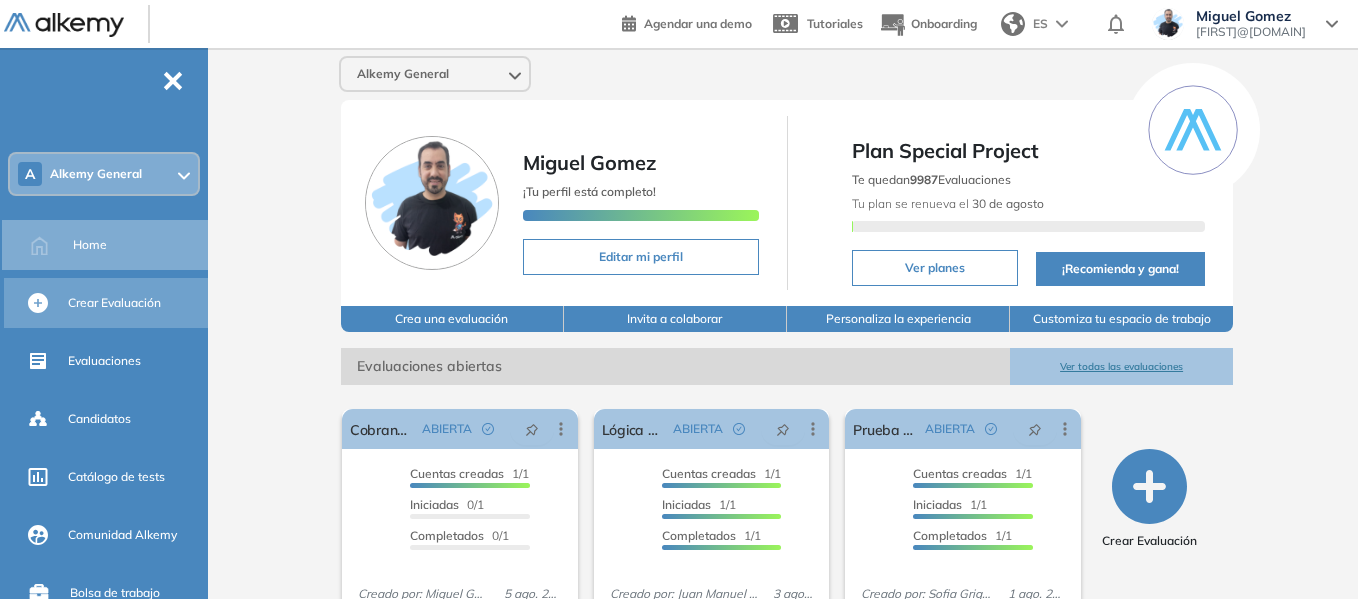 click on "Crear Evaluación" at bounding box center [114, 303] 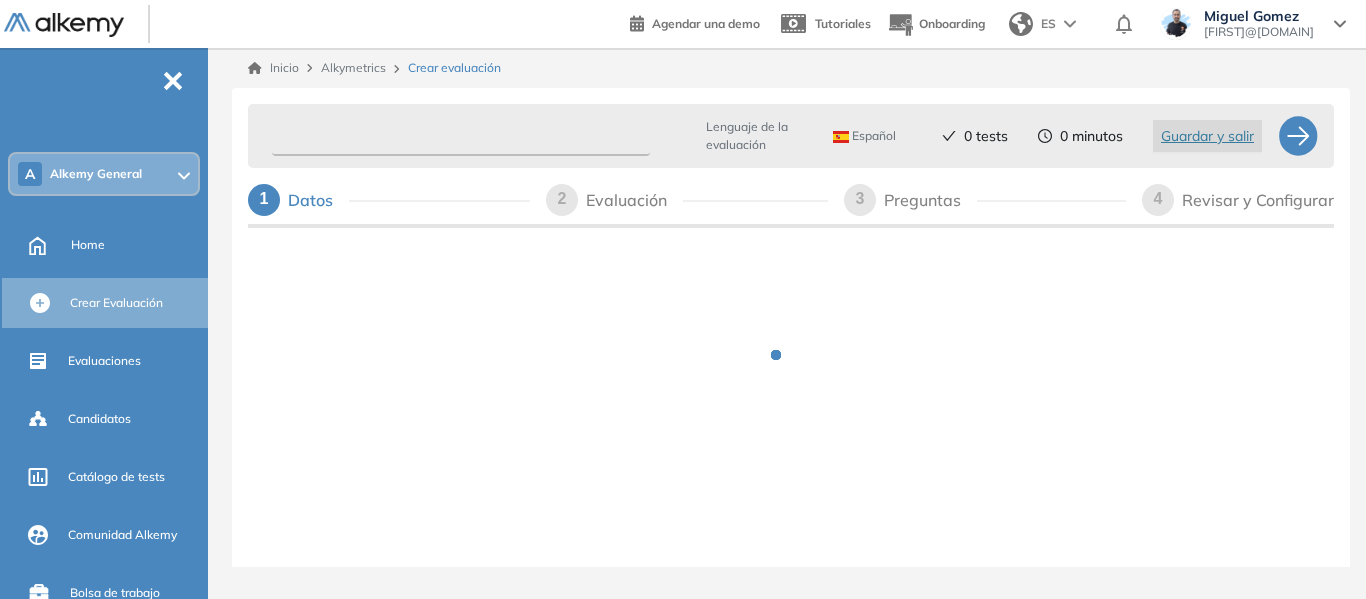 click at bounding box center (461, 136) 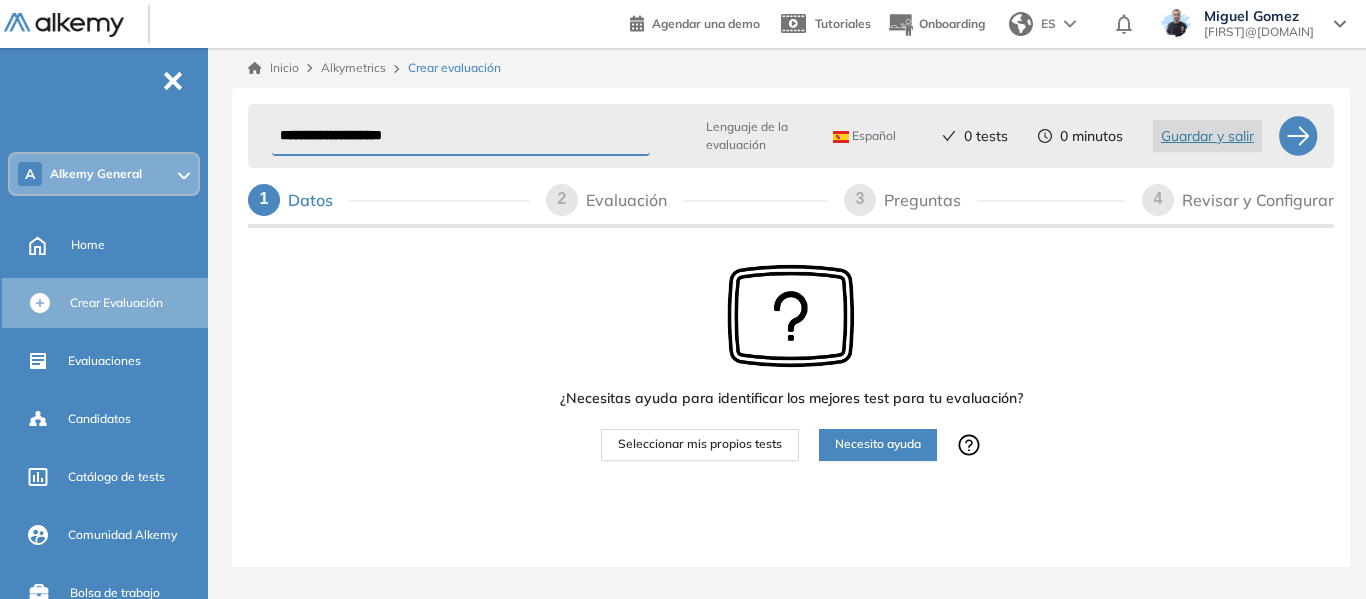 type on "**********" 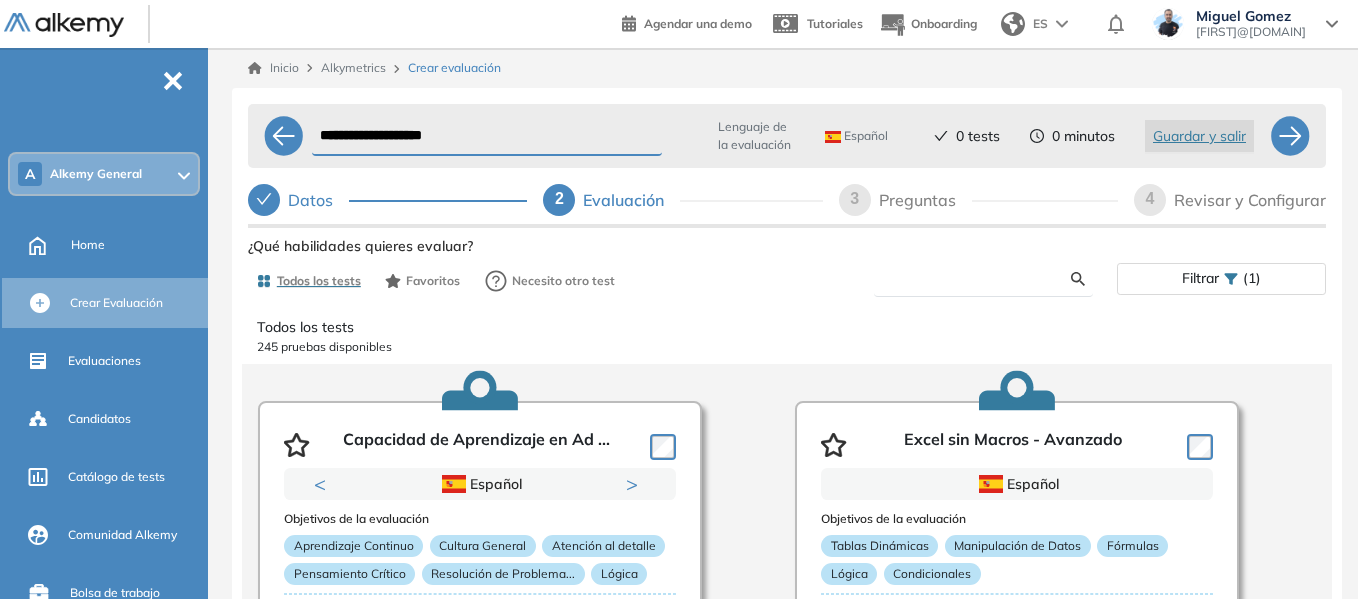 click at bounding box center [980, 279] 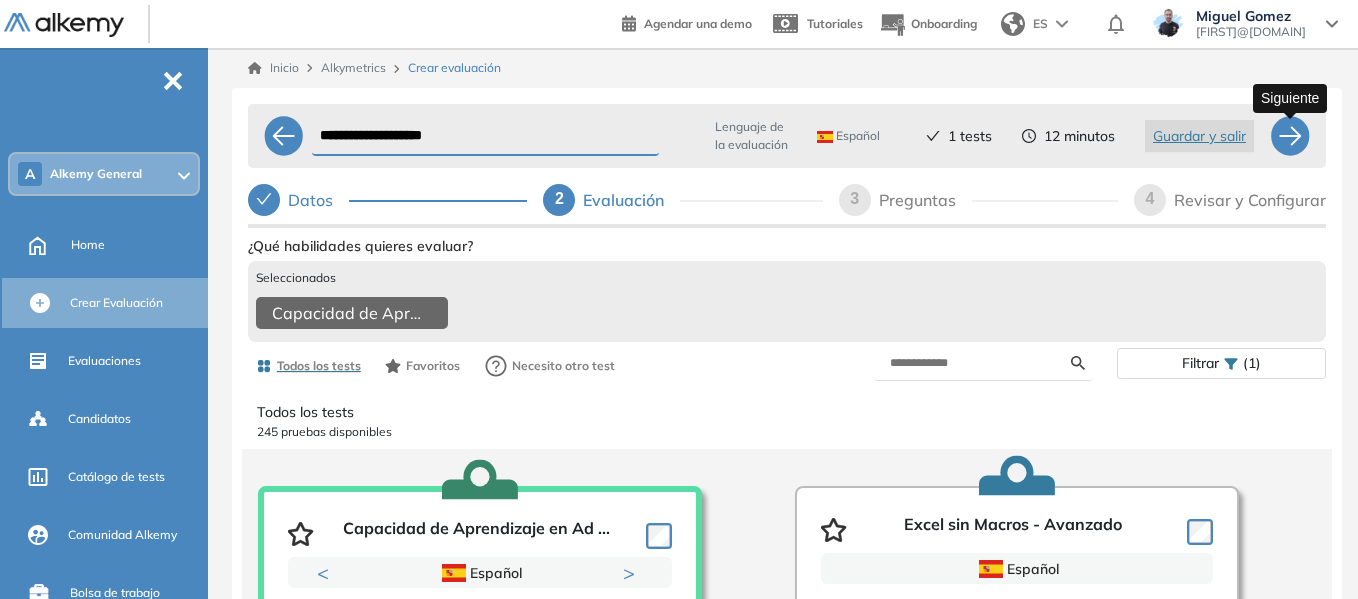 click at bounding box center [1290, 136] 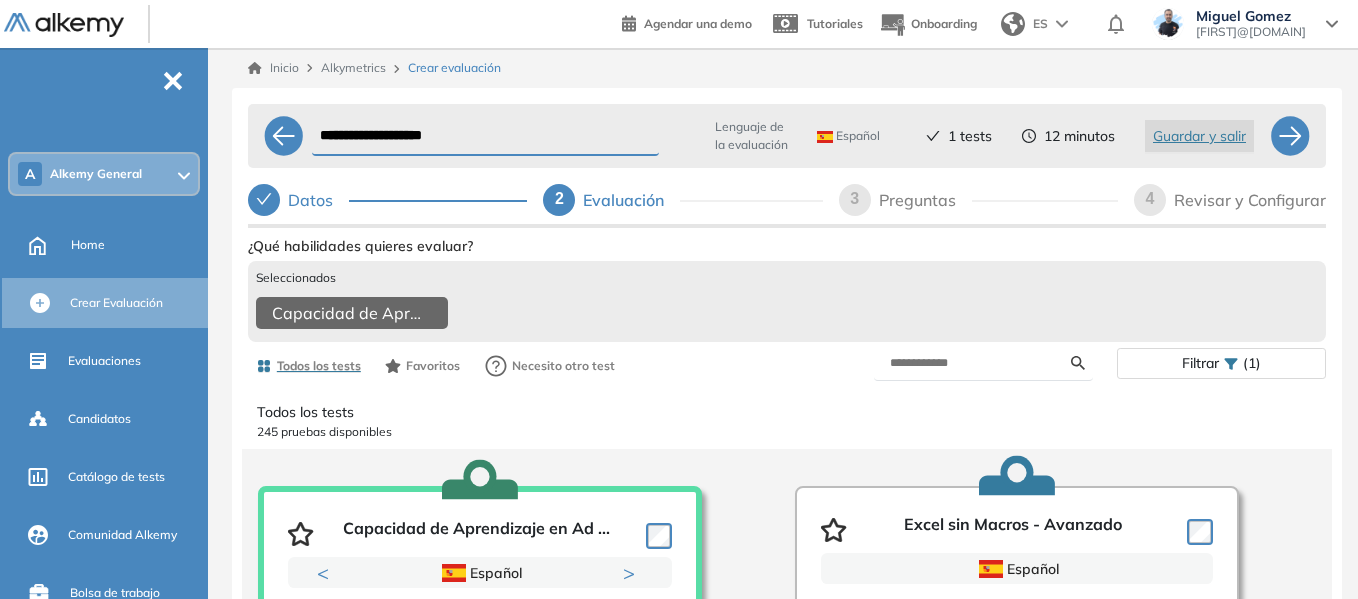 select on "*****" 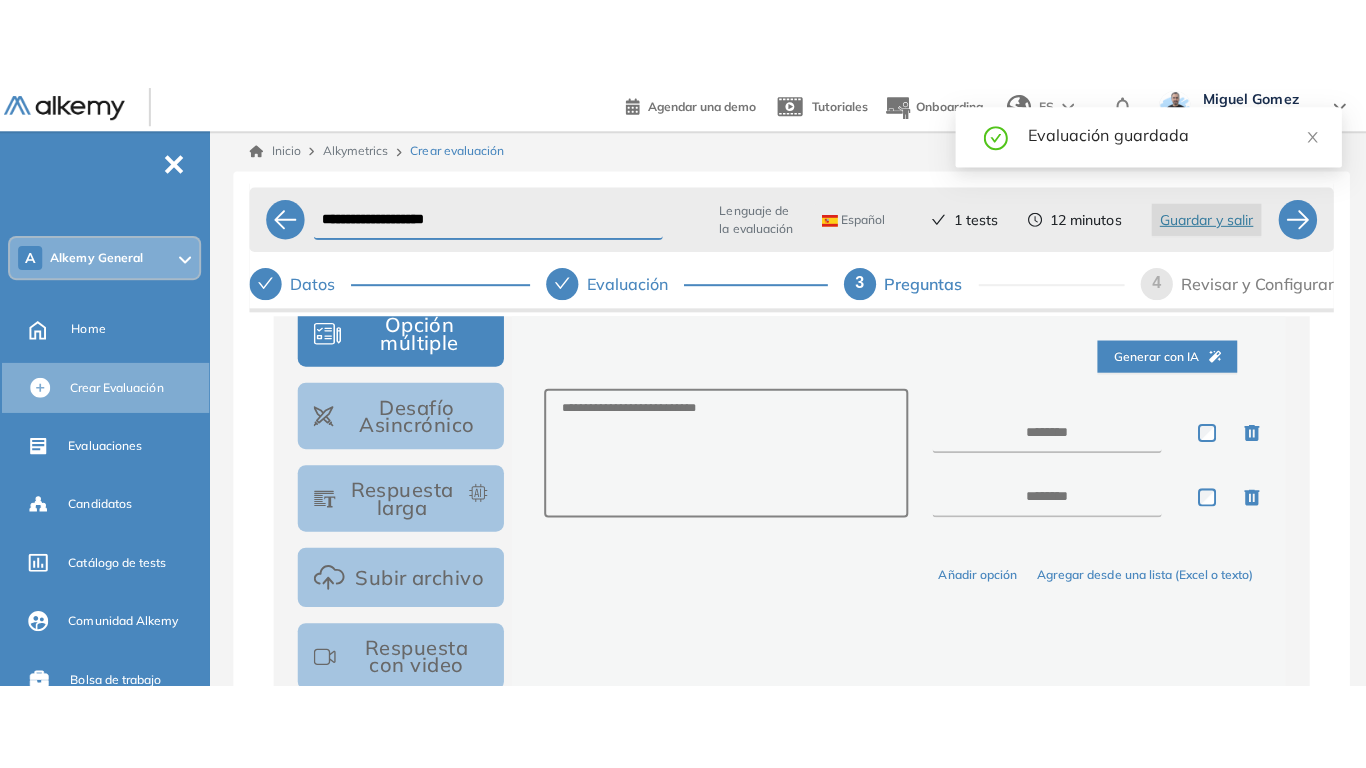 scroll, scrollTop: 400, scrollLeft: 0, axis: vertical 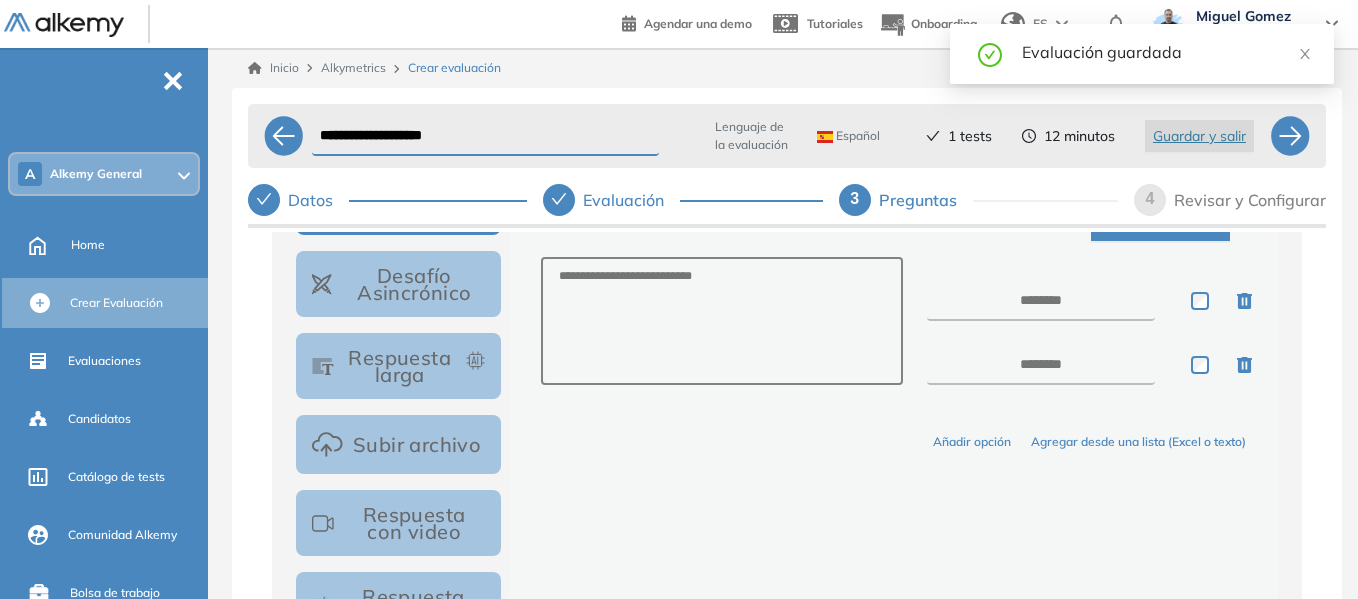 click on "¿Quieres agregar preguntas de prefiltro? Es opcional, filtra automaticamente por remuneración pretendida, ubicación o aspectos mandatorios de tu evaluación ¿Quieres agregar preguntas adicionales? Es opcional, carga tu propio desafío, solicitá una video pregunta o crea tus propias preguntas.  Normal Entrevista AI Opción múltiple Desafío Asincrónico Respuesta larga Subir archivo Respuesta con video Respuesta con código Generar con IA   Añadir opción Agregar desde una lista (Excel o texto) Guardar pregunta 0 Preguntas agregadas 0 min  para todas las preguntas para todas las preguntas ***** ***** ****** ****** ****** ****** ****** ****** ****** ****** ****** ****** ****** ****** ****** ****** ****** ****** ****** ****** ******* ******* ******* ******* *******" at bounding box center [787, 335] 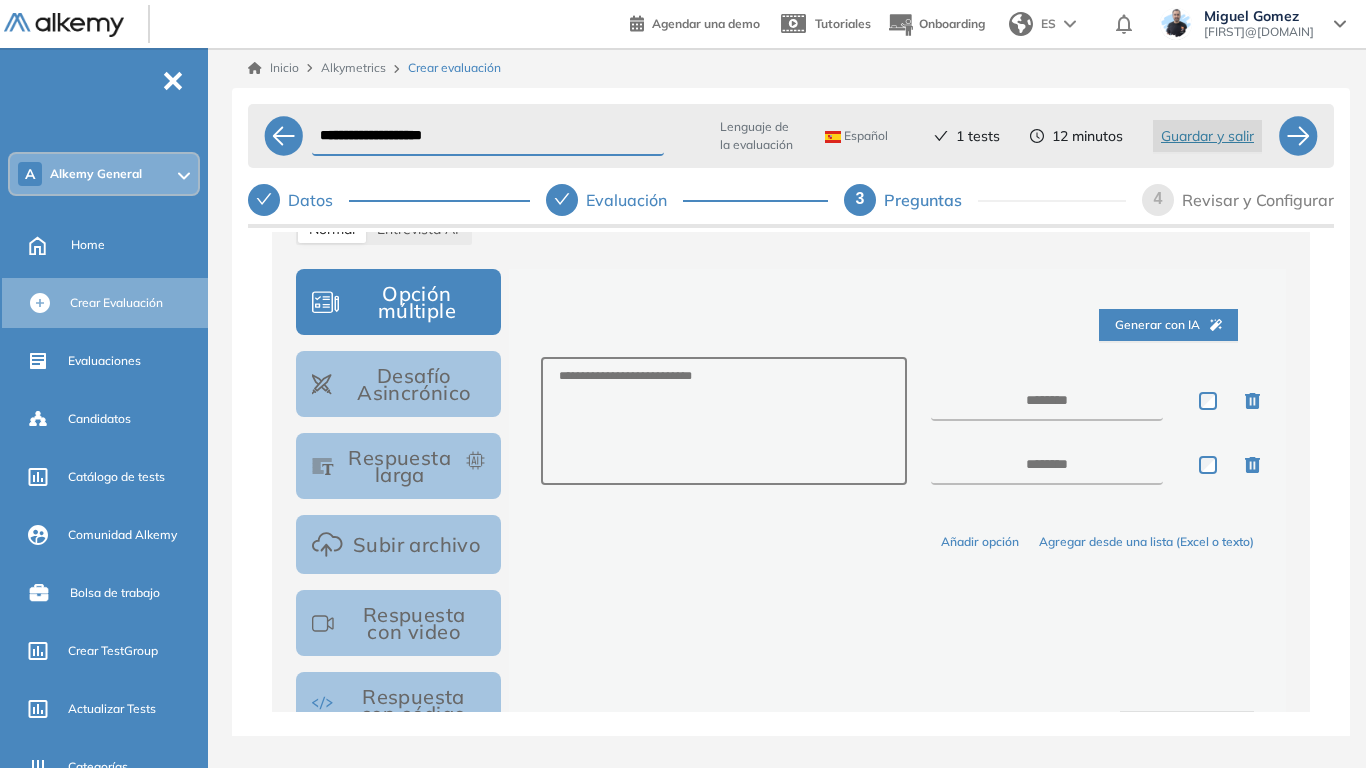 scroll, scrollTop: 200, scrollLeft: 0, axis: vertical 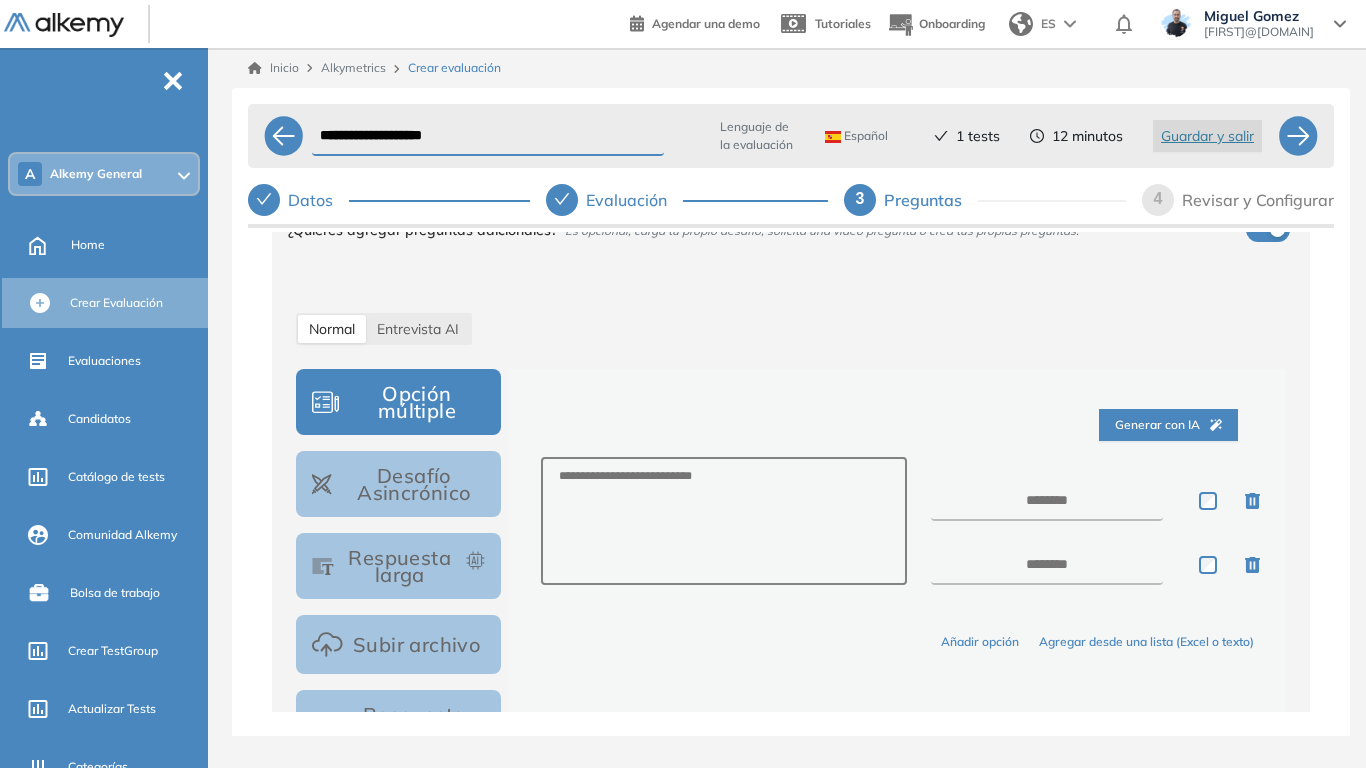 click on "Generar con IA" at bounding box center [1168, 425] 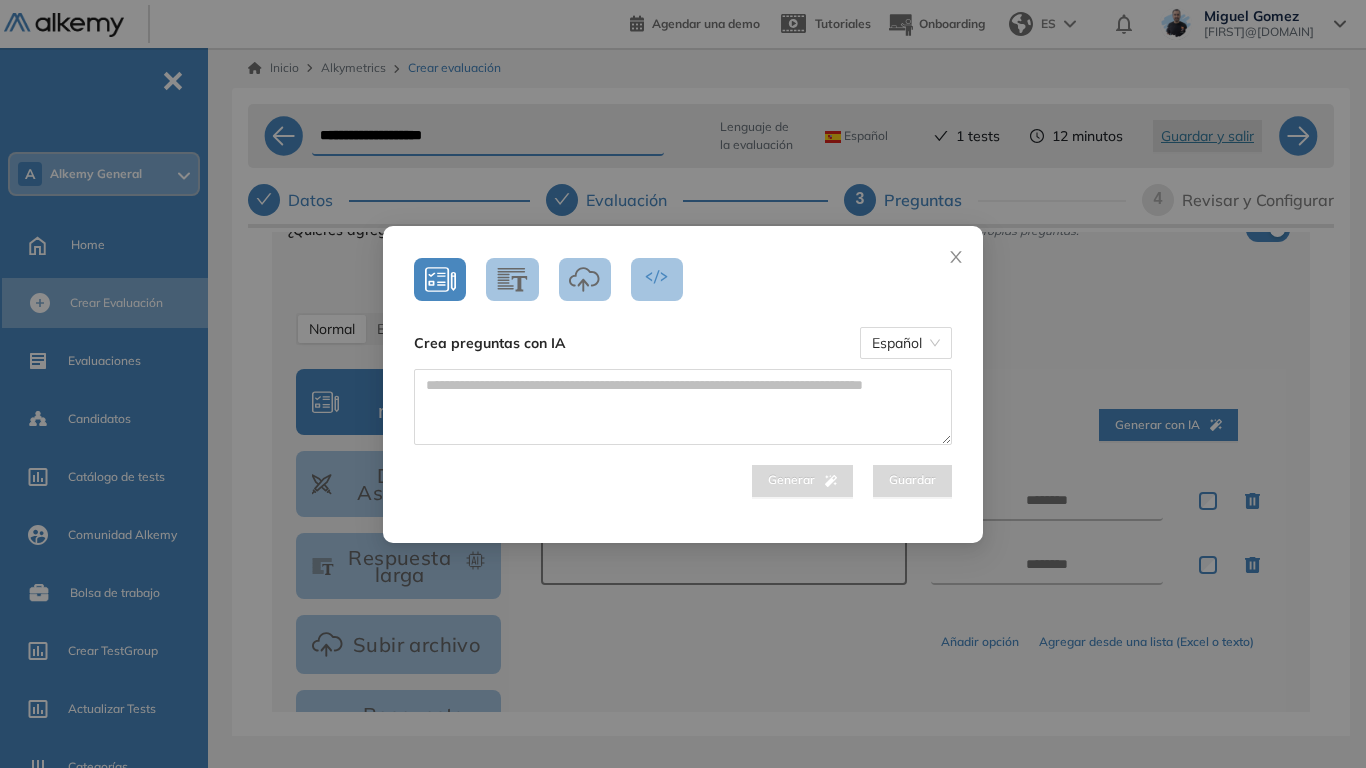 click on "Crea preguntas con IA Español Generar   Guardar" at bounding box center [683, 384] 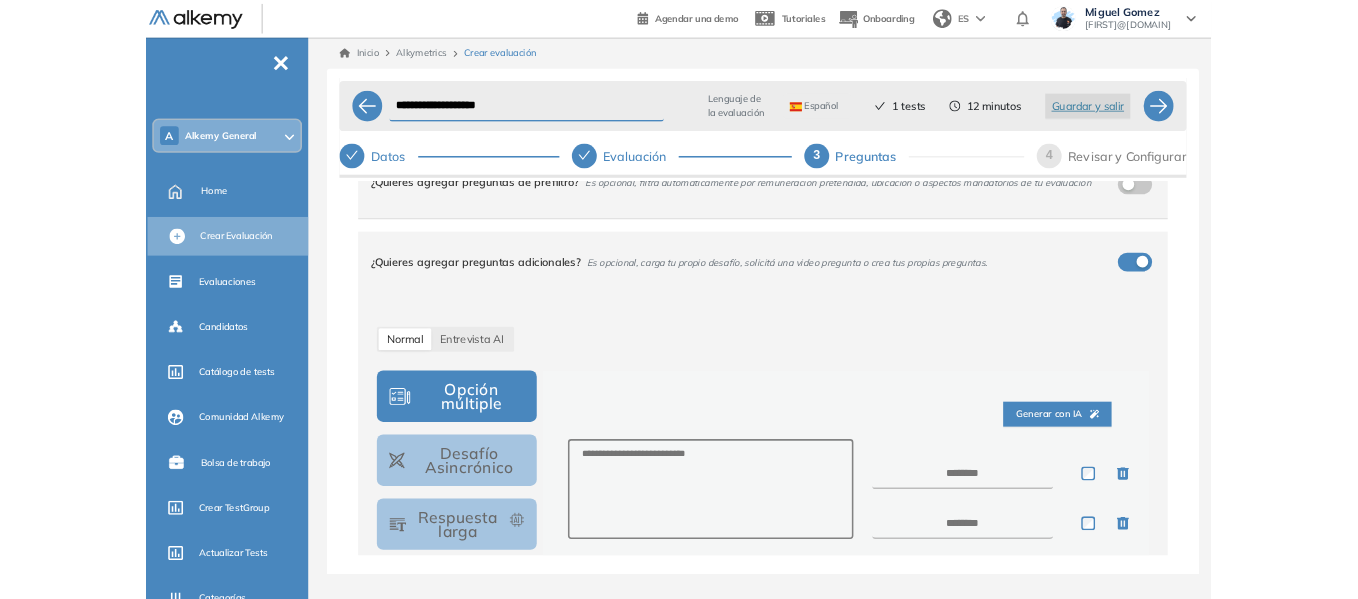 scroll, scrollTop: 0, scrollLeft: 0, axis: both 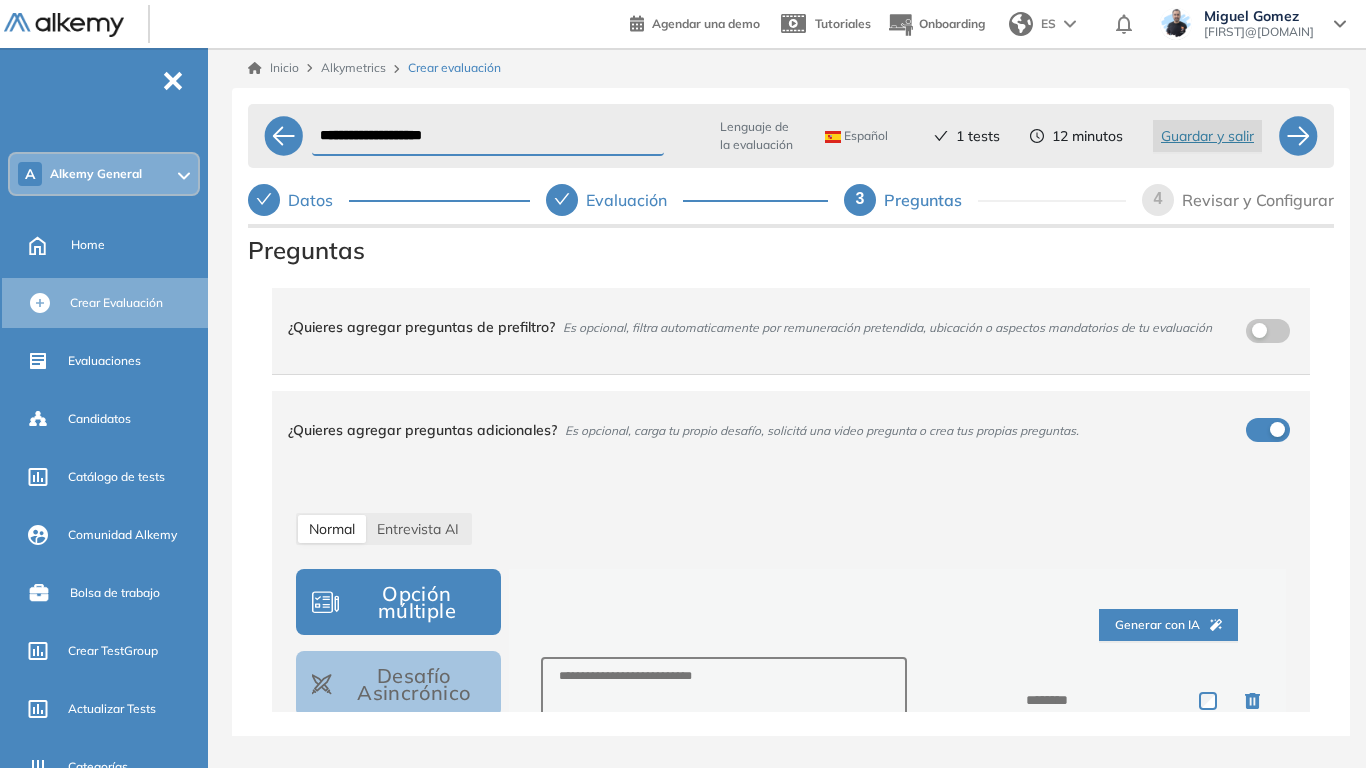click on "Evaluación" at bounding box center [634, 200] 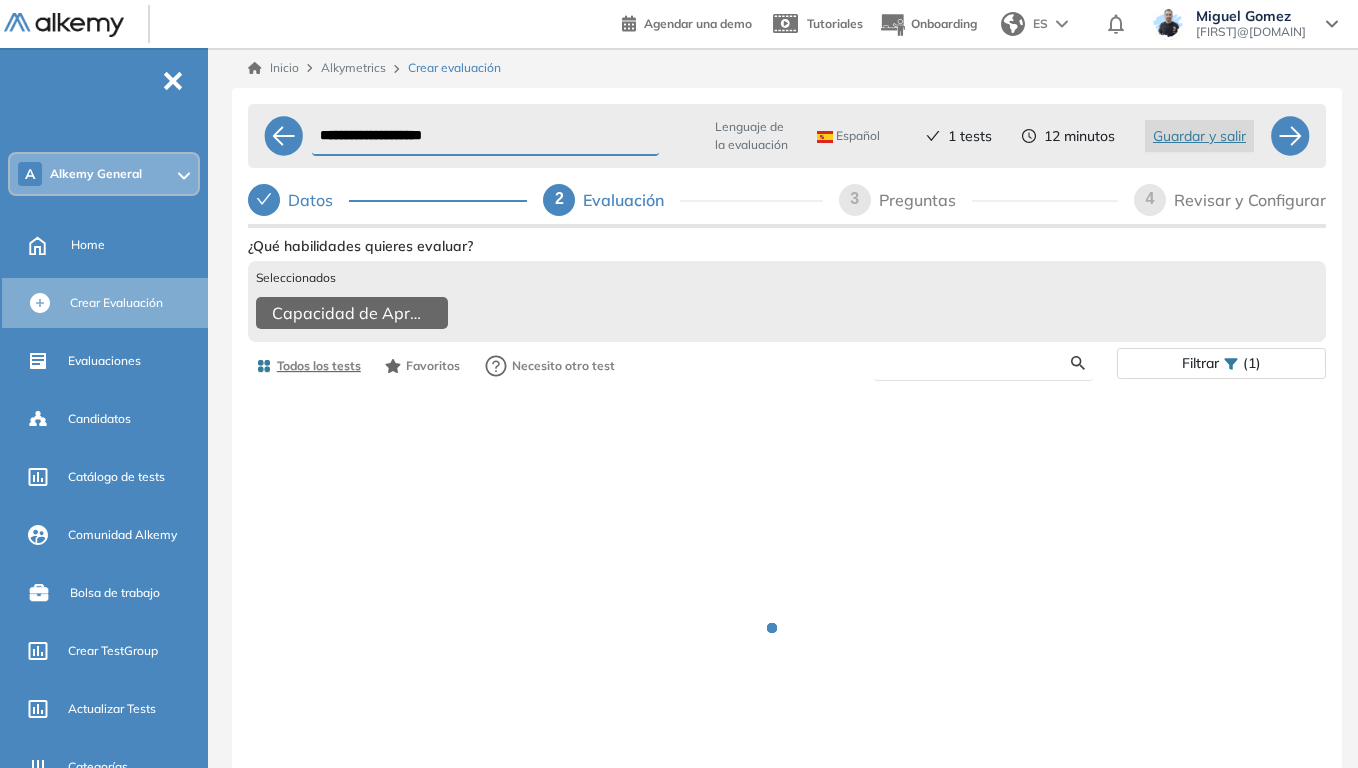 click at bounding box center [980, 363] 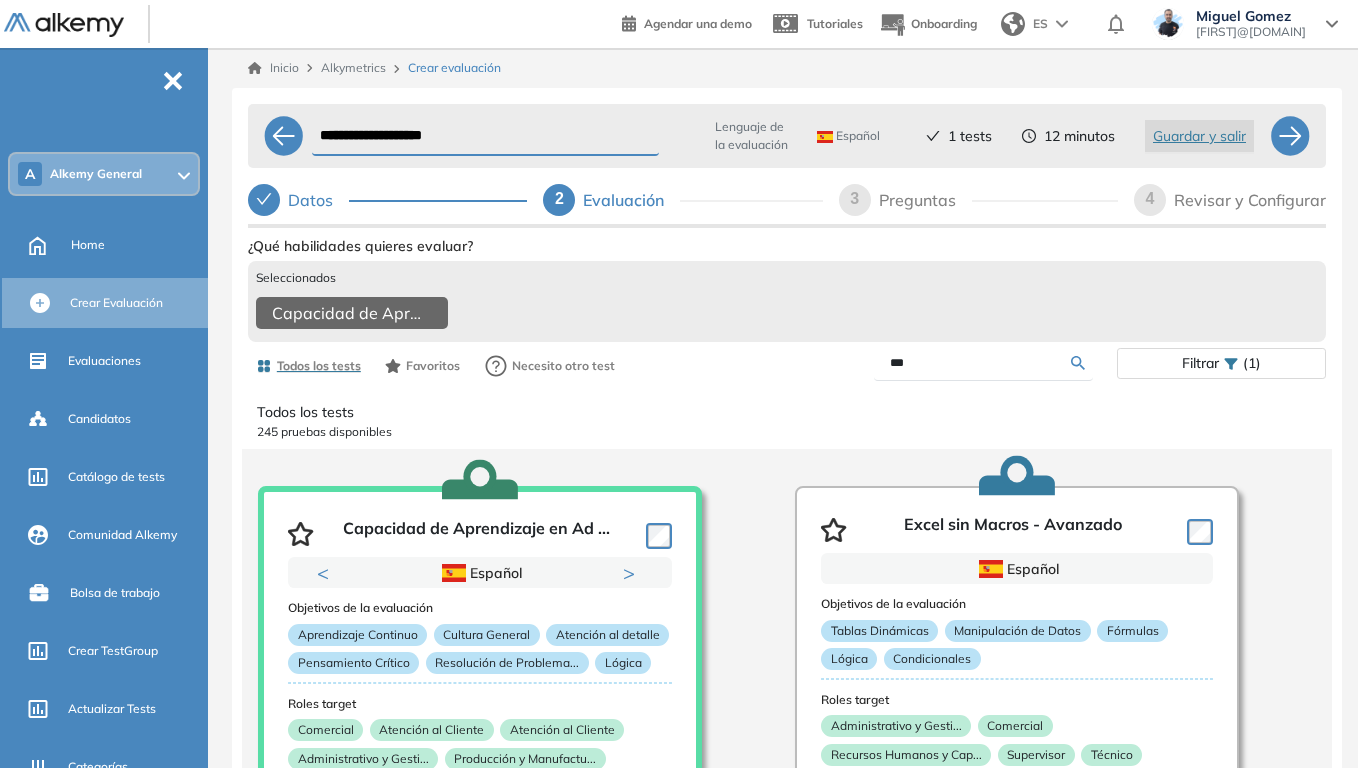 type on "***" 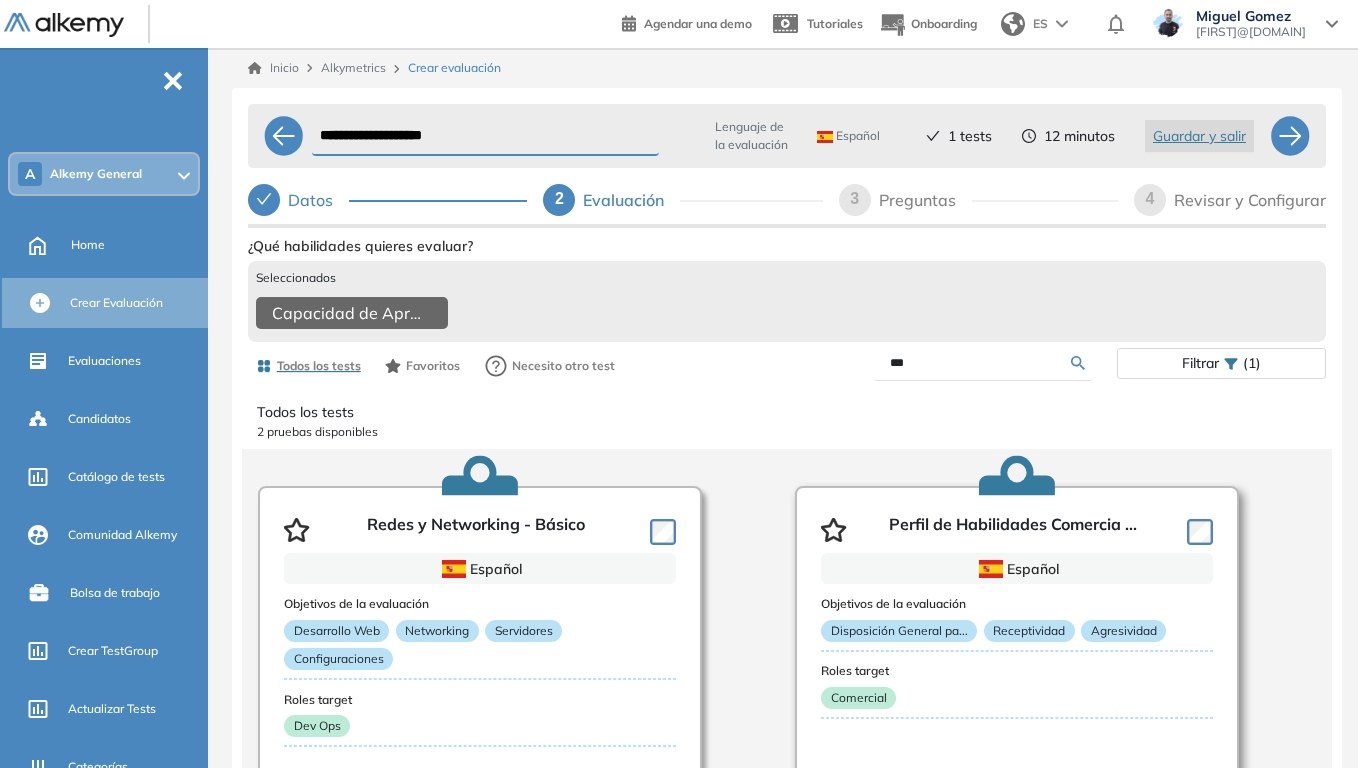 click on "Perfil de Habilidades Comercia ... Español Objetivos de la evaluación Disposición General pa... Receptividad Agresividad Roles target Comercial Estadísticas +100 Candidatos Test Cualitativo Creado por Equipo Pedagógico Alkemy Alkemy cuenta con un equipo compuesto por Licenciados en Educación, Psicopedagogía y Psicología, así... Usado por 45  Preguntas 45 min Detalles Demo" at bounding box center (1017, 686) 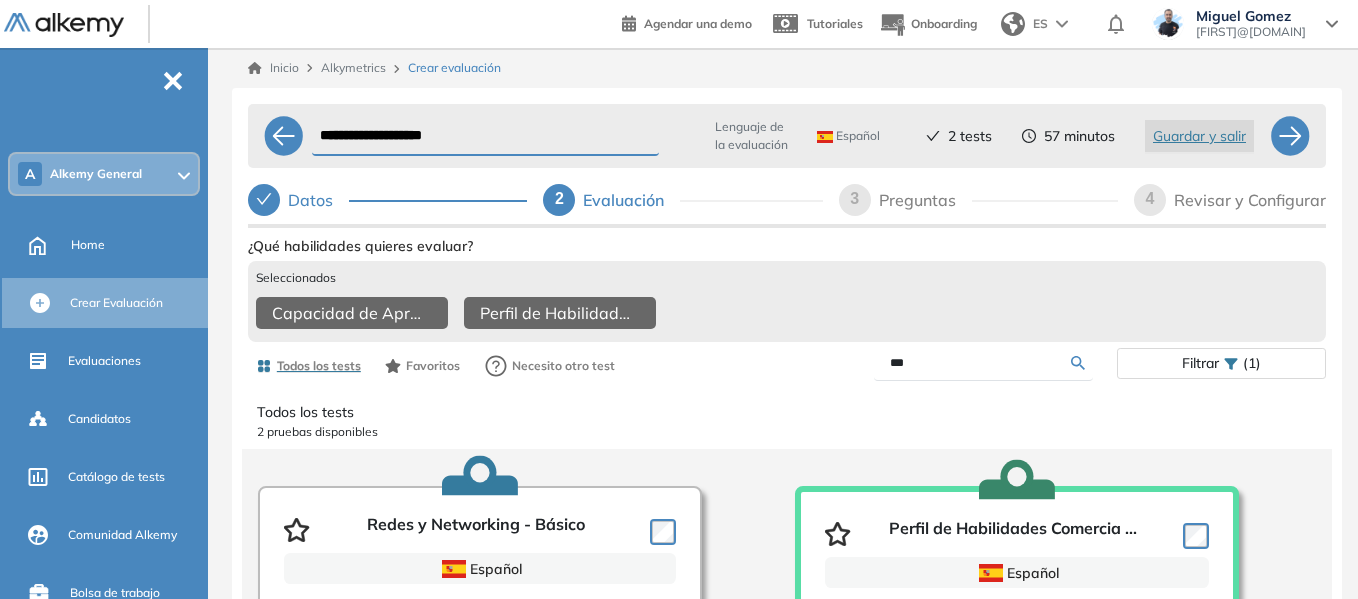 drag, startPoint x: 925, startPoint y: 377, endPoint x: 867, endPoint y: 389, distance: 59.22837 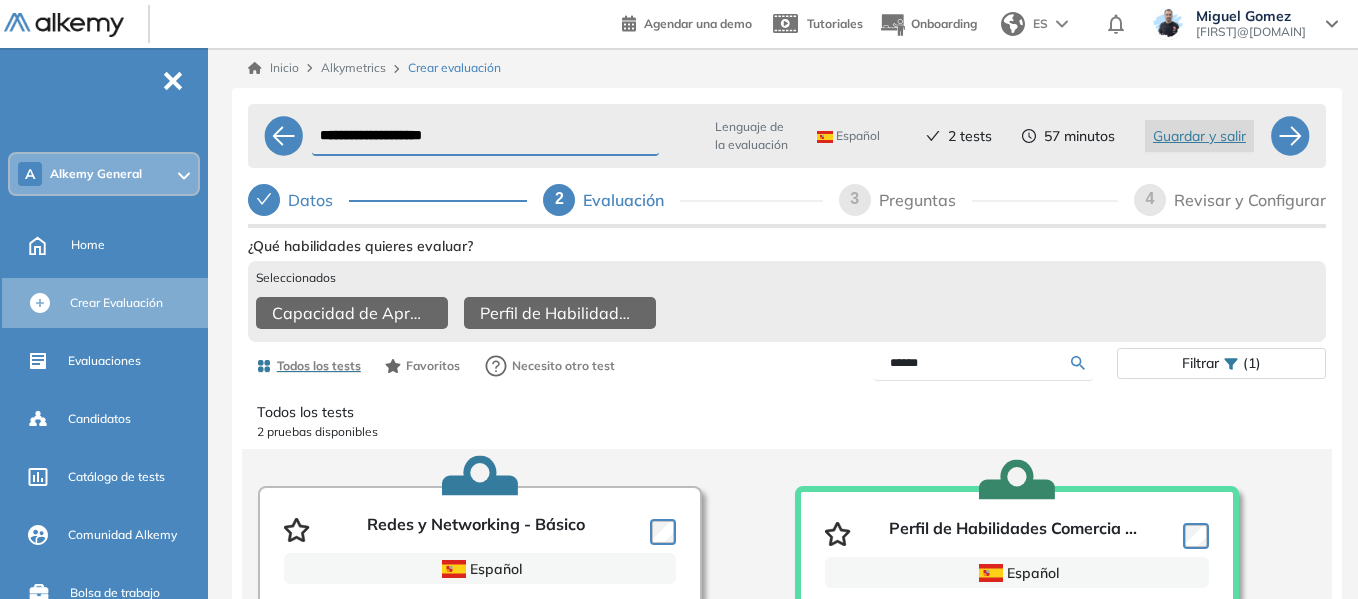 type on "******" 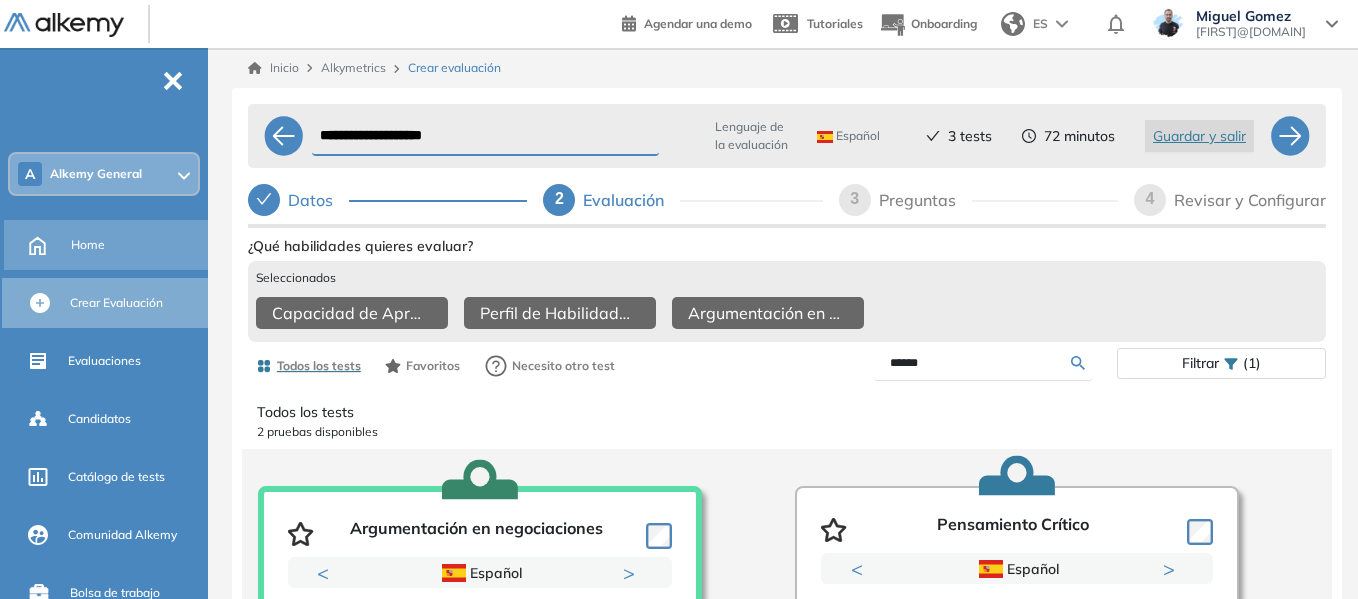 click on "Home" at bounding box center (88, 245) 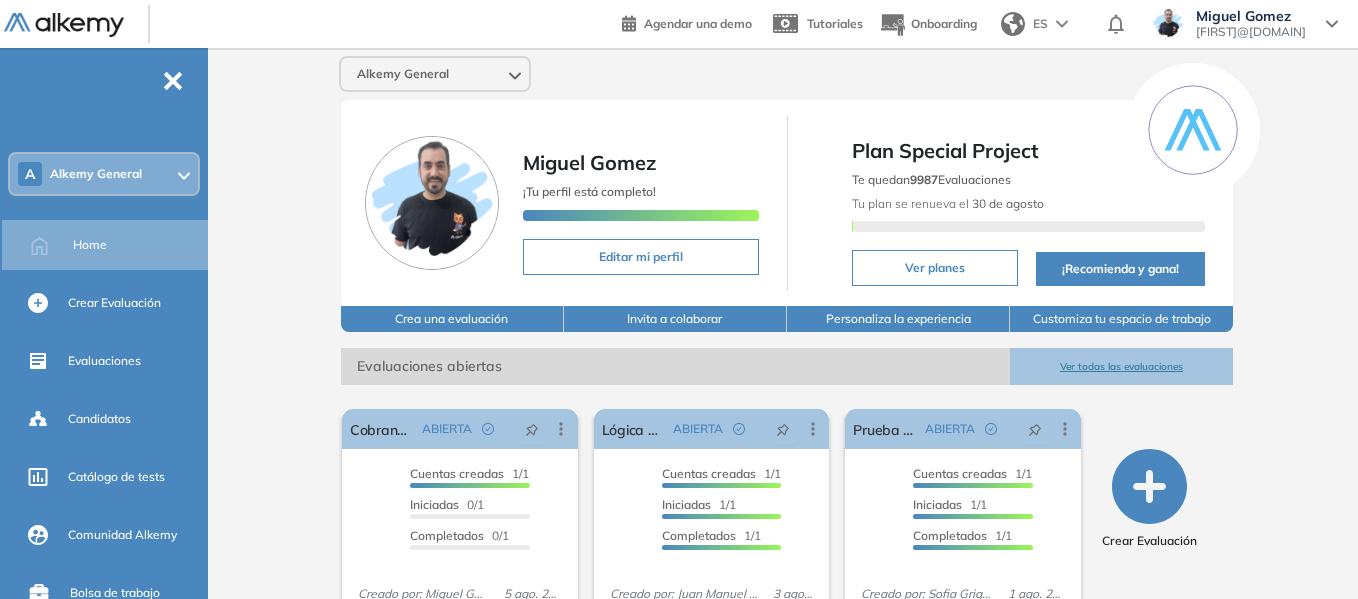 click on "A Alkemy General" at bounding box center (104, 174) 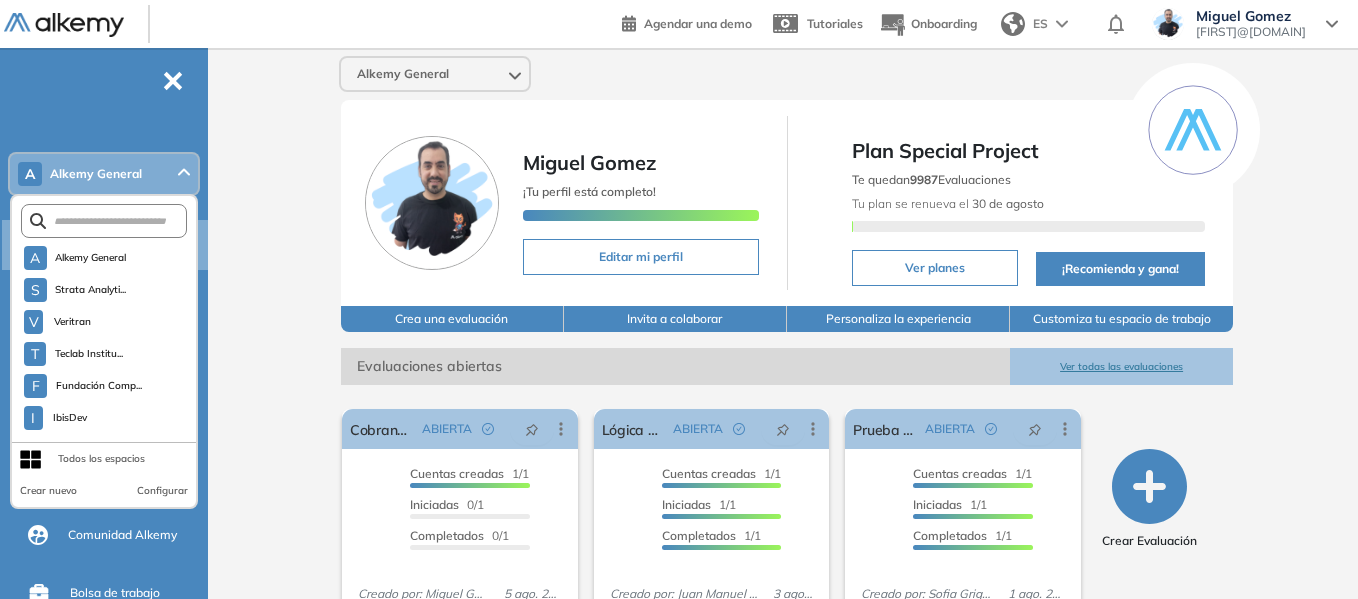 click on "Crear nuevo" at bounding box center (48, 491) 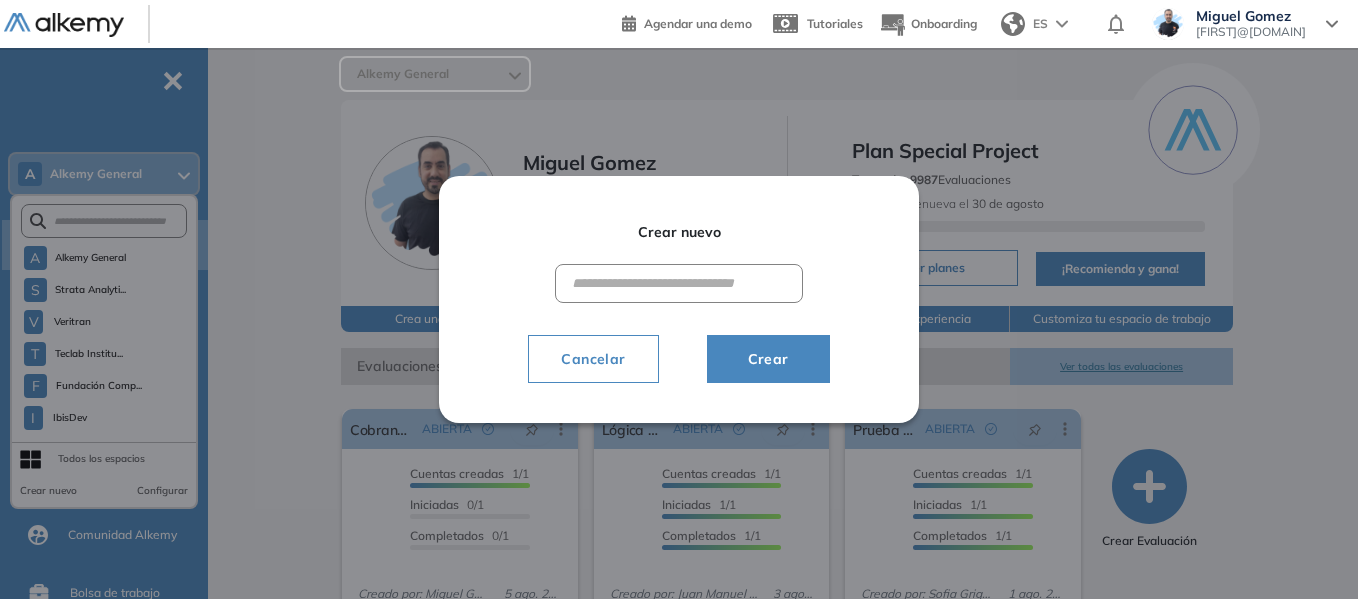 click on "Cancelar" at bounding box center (593, 359) 